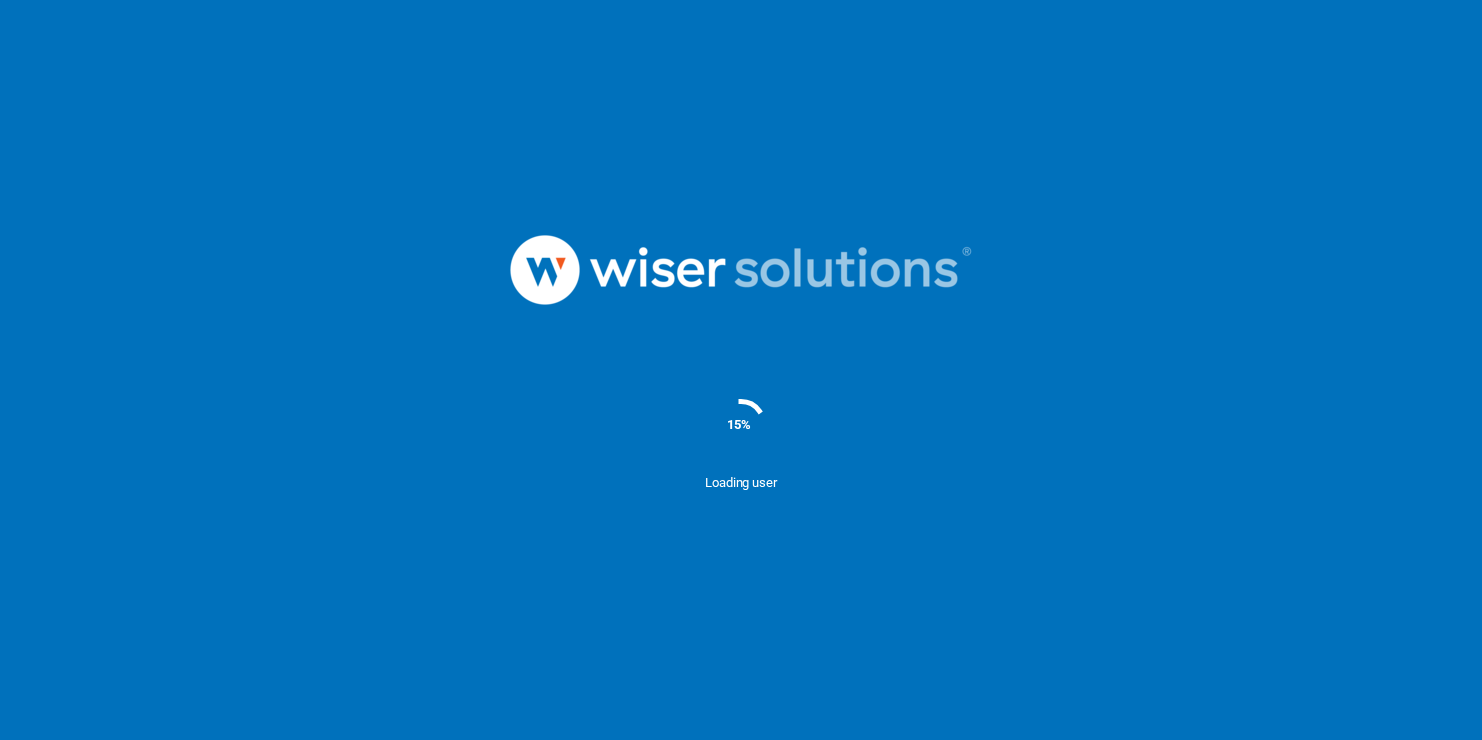 scroll, scrollTop: 0, scrollLeft: 0, axis: both 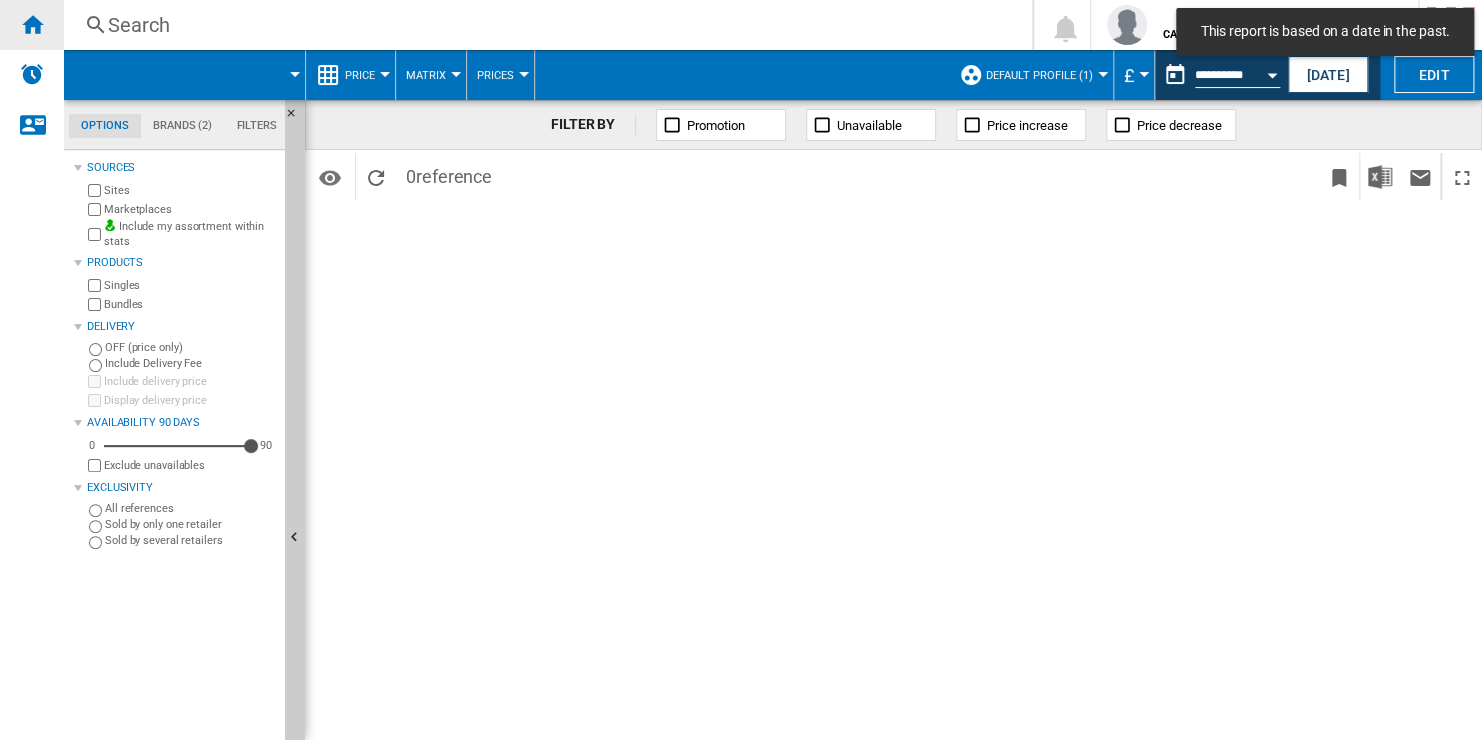 click at bounding box center (32, 24) 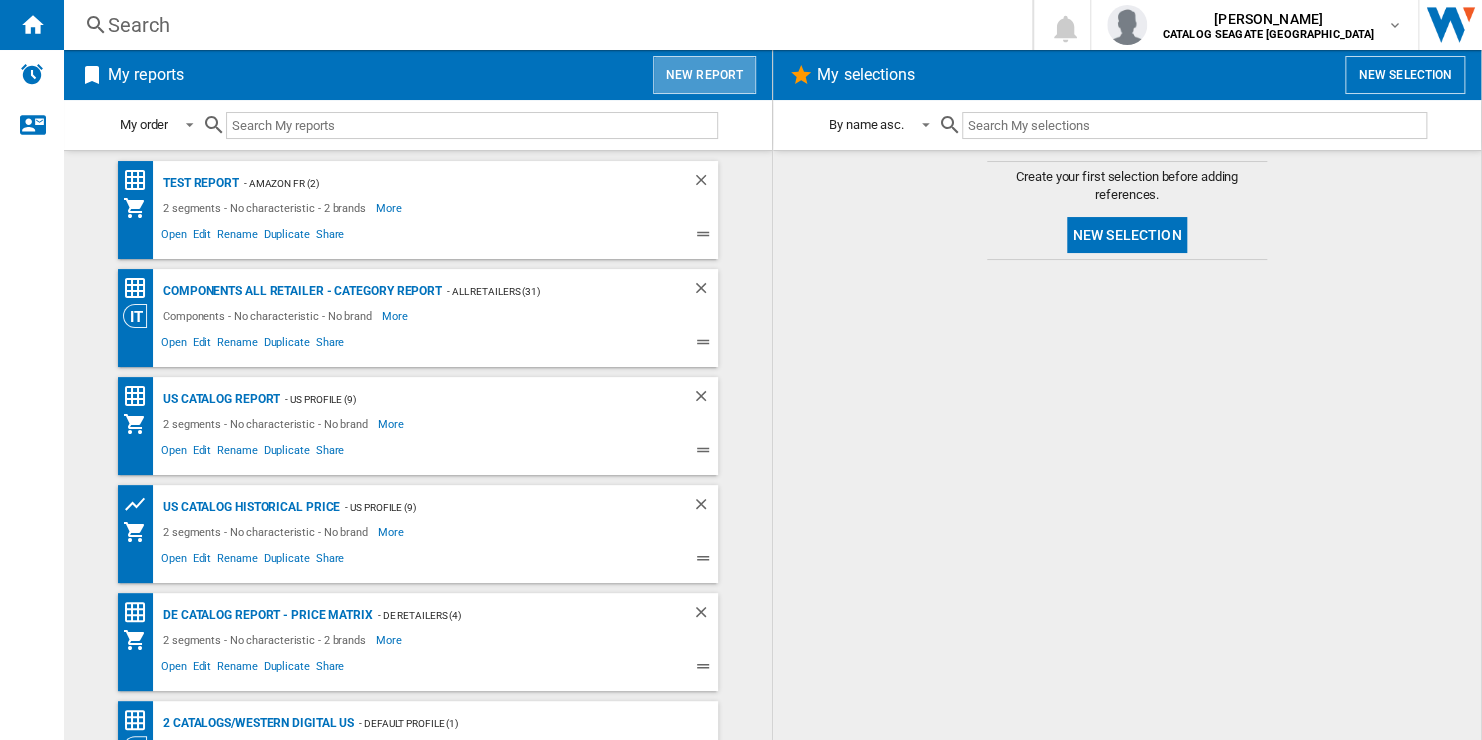 click on "New report" at bounding box center (704, 75) 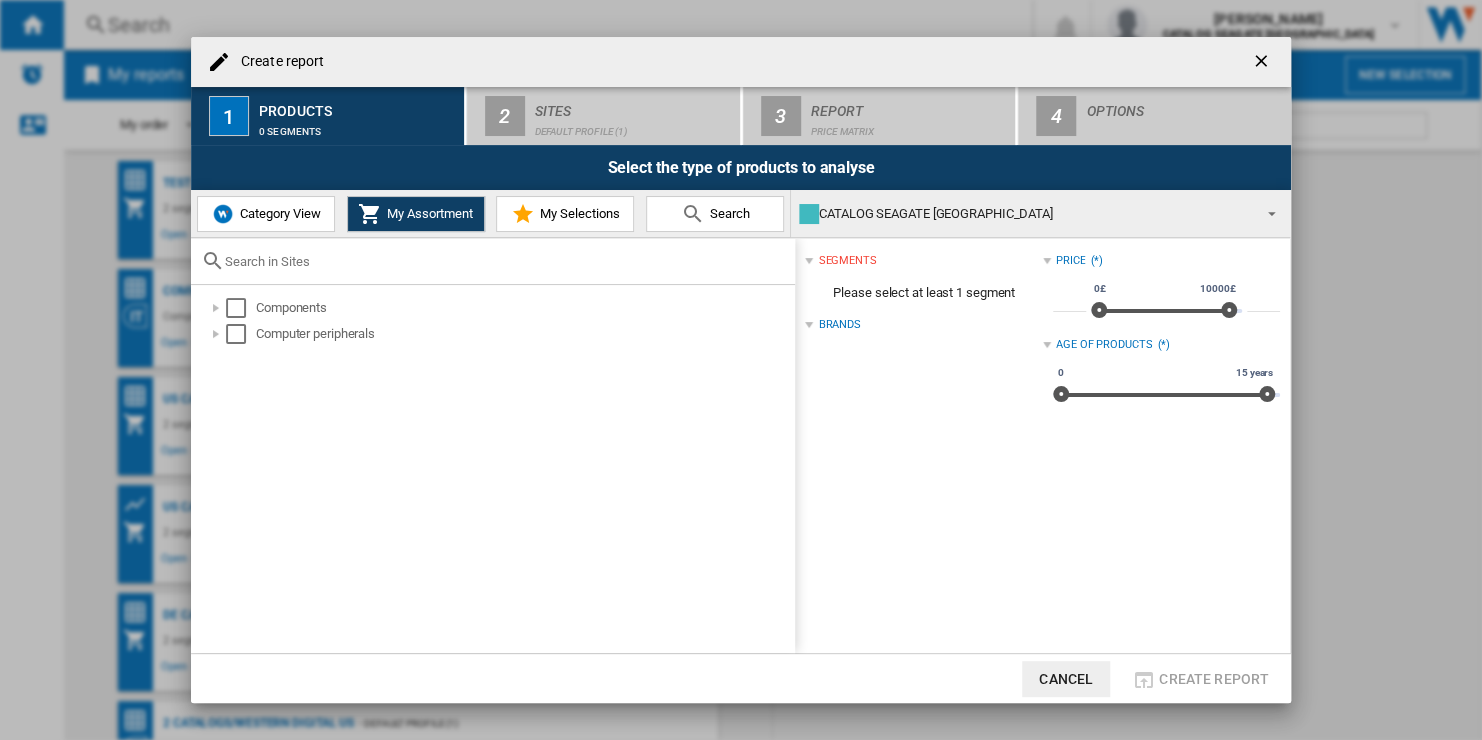 click at bounding box center (1263, 63) 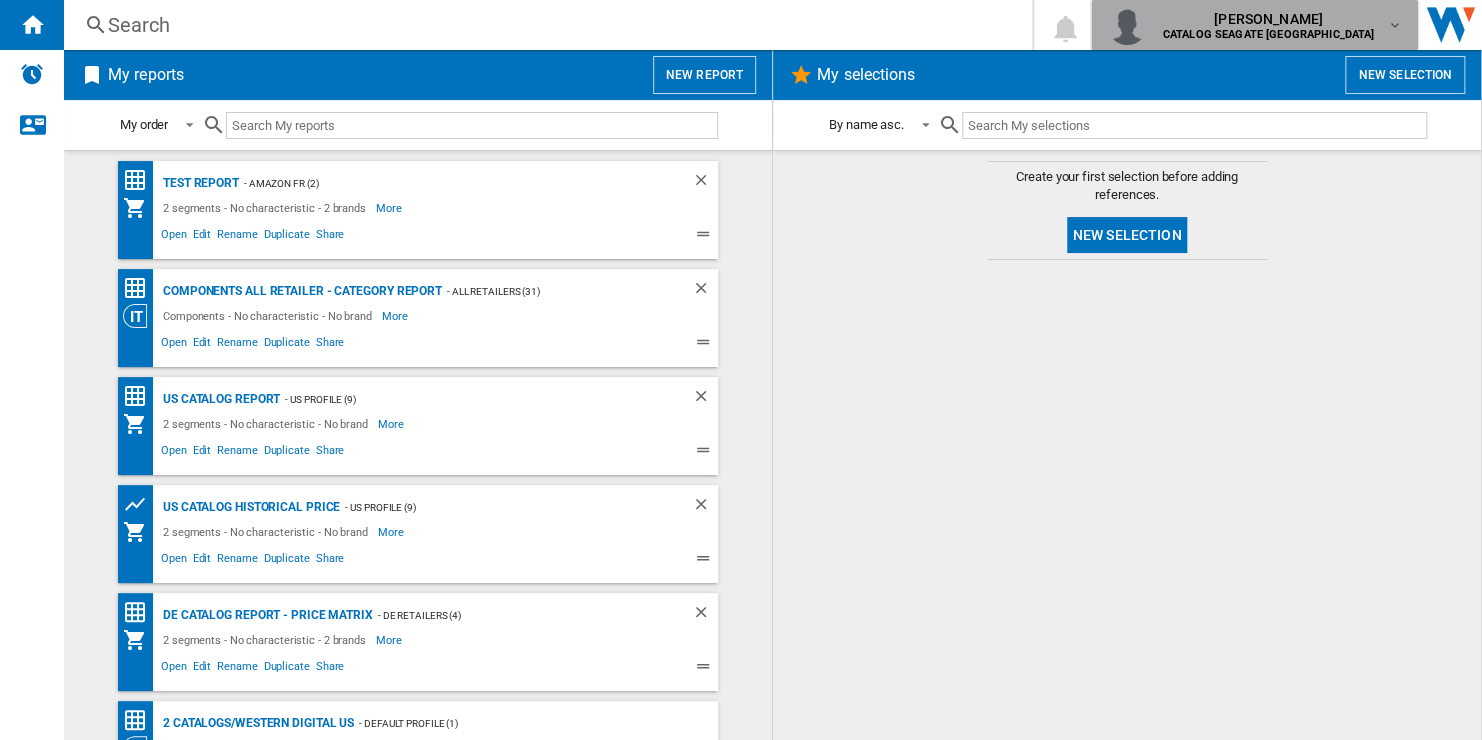 click on "CATALOG SEAGATE [GEOGRAPHIC_DATA]" at bounding box center [1269, 34] 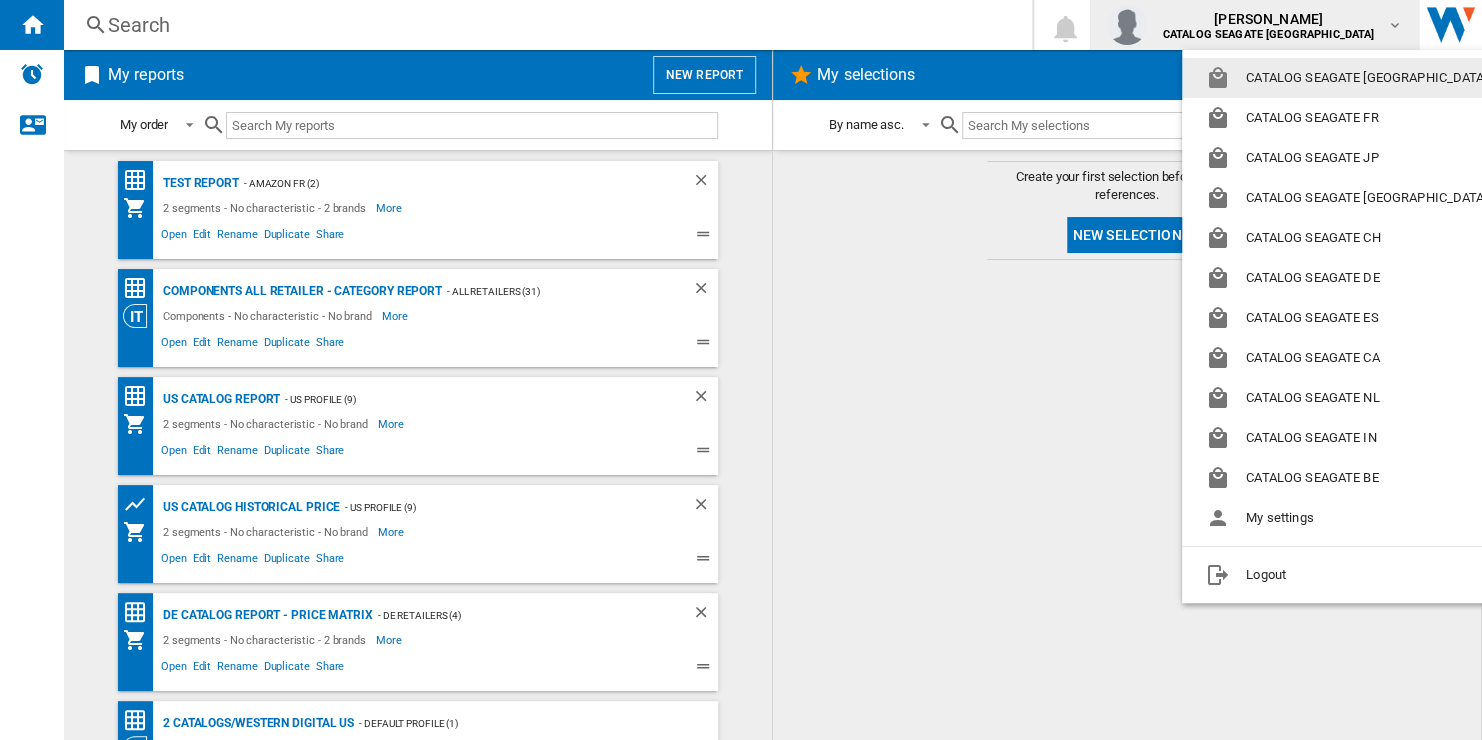 click on "CATALOG SEAGATE [GEOGRAPHIC_DATA]" at bounding box center (1350, 78) 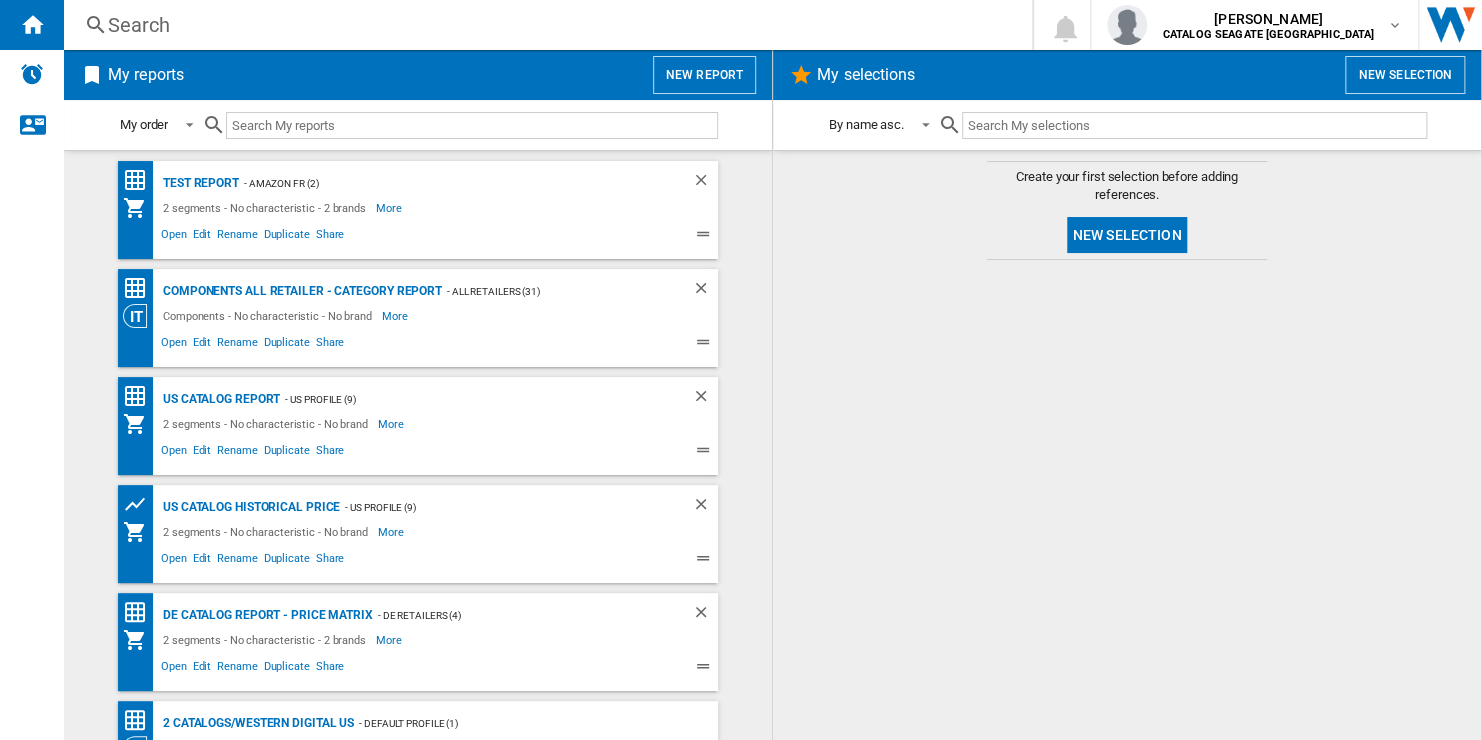 click on "New report" at bounding box center (704, 75) 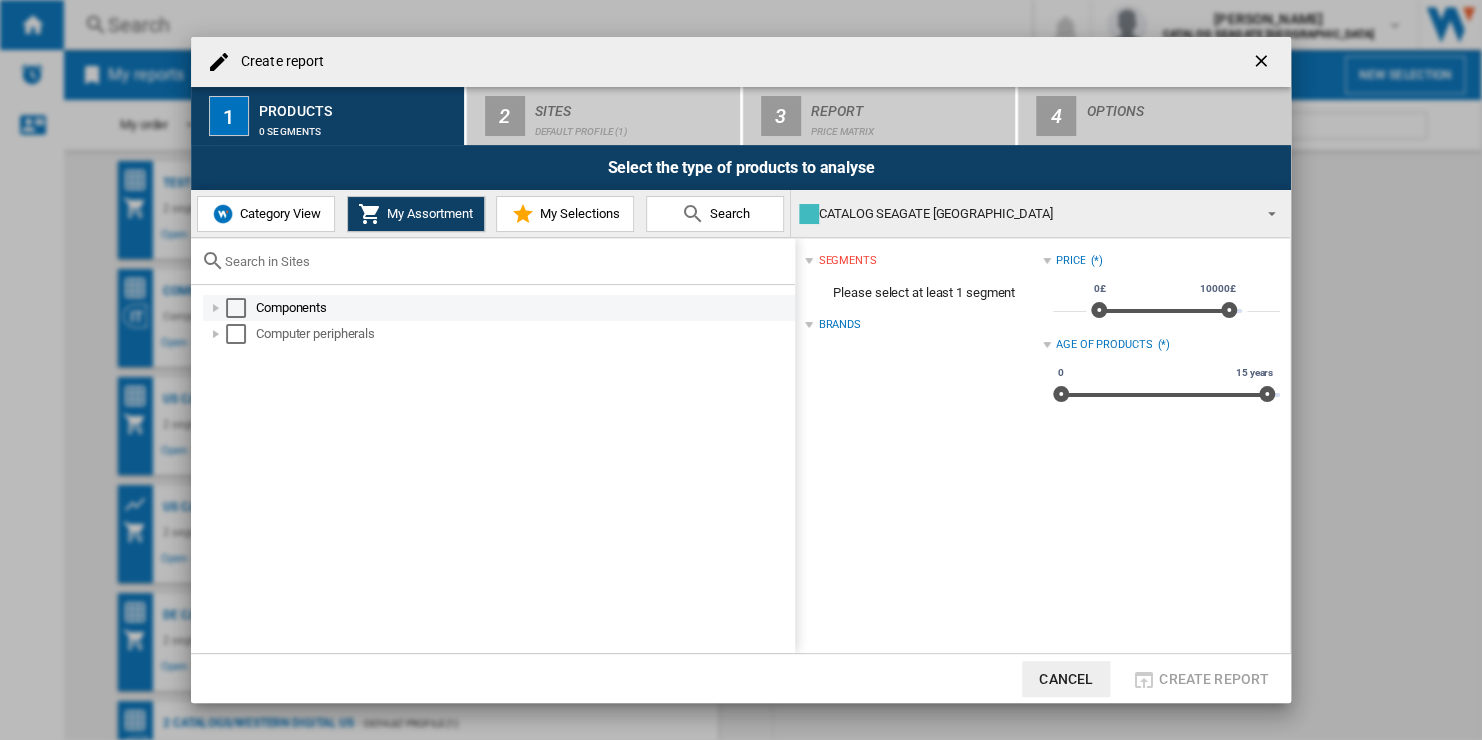 click at bounding box center [236, 308] 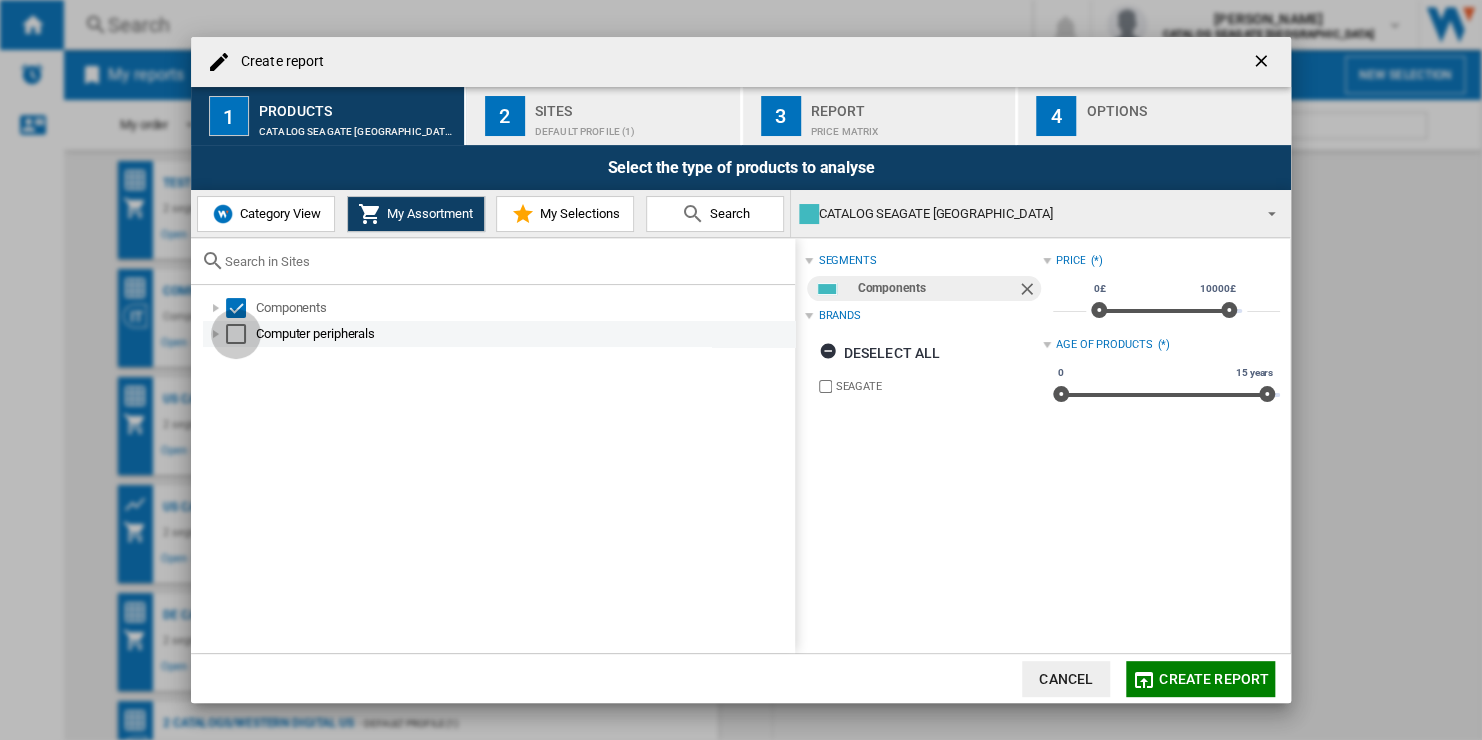 click at bounding box center (236, 334) 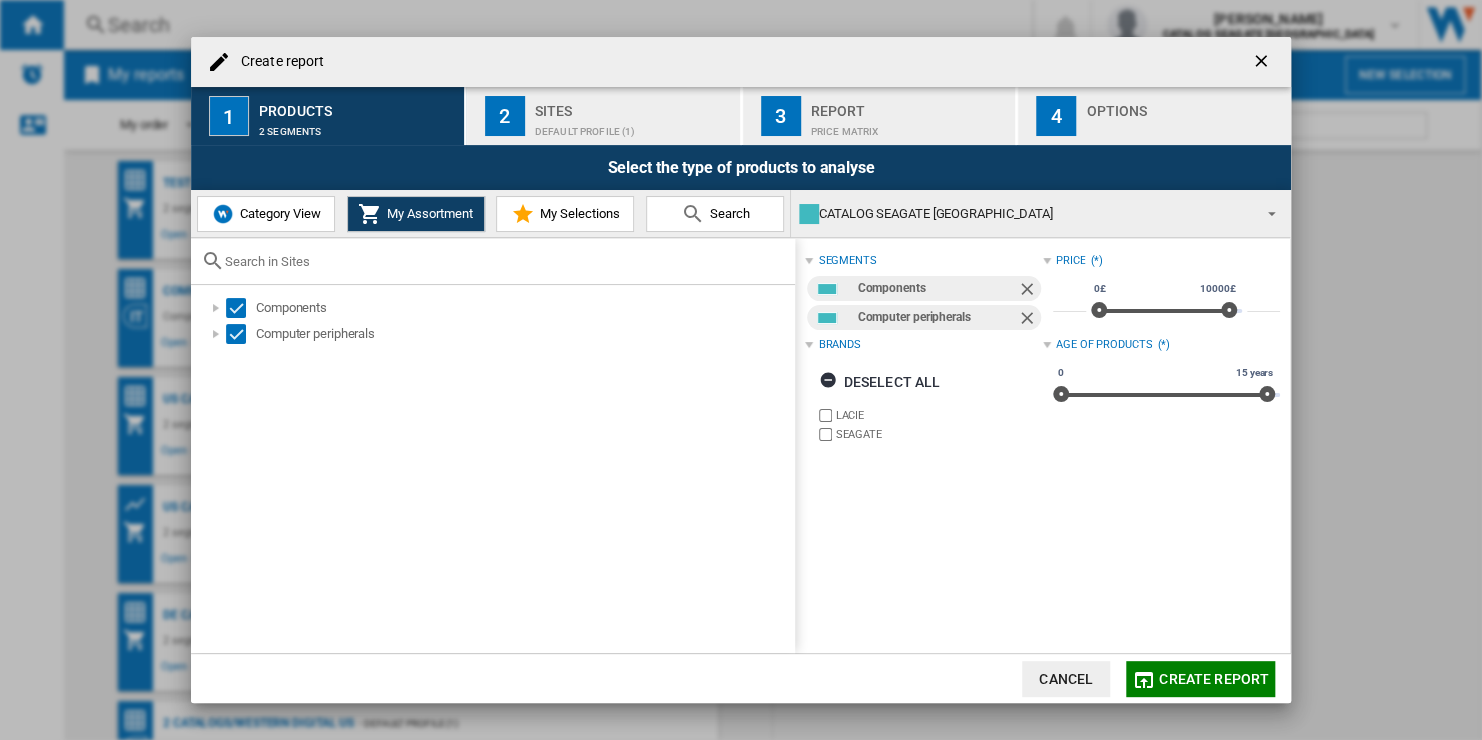 click on "Default profile (1)" at bounding box center (633, 126) 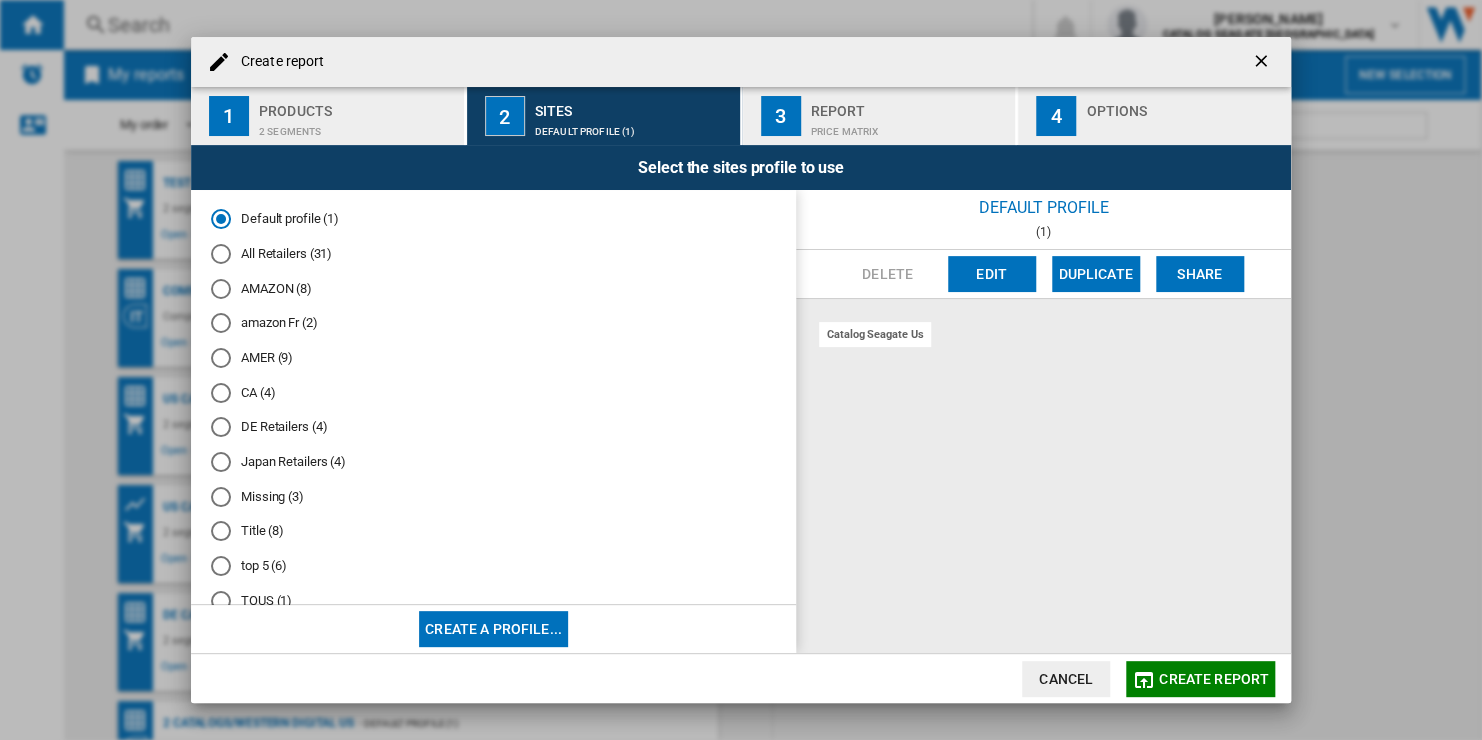 click on "Create a profile..." at bounding box center (493, 629) 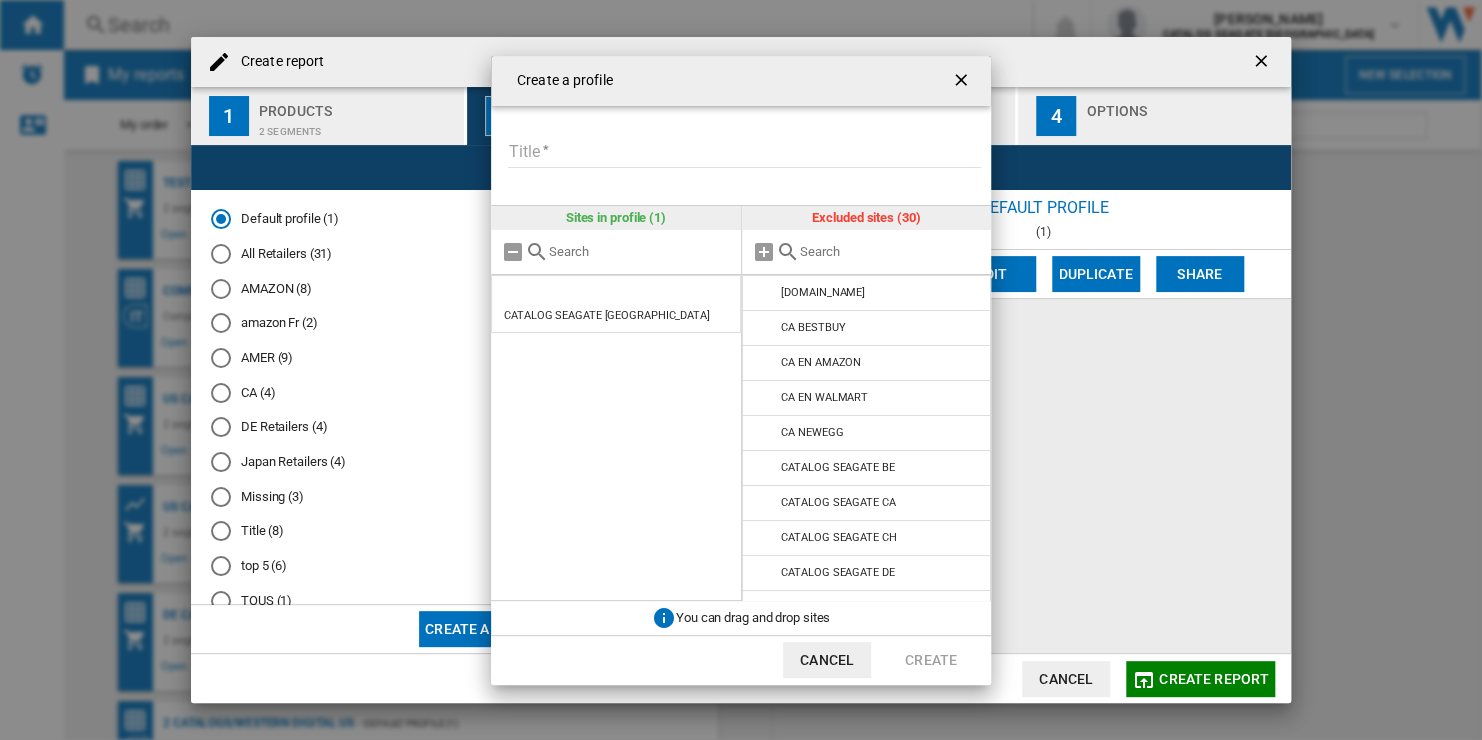click on "Title" at bounding box center [744, 153] 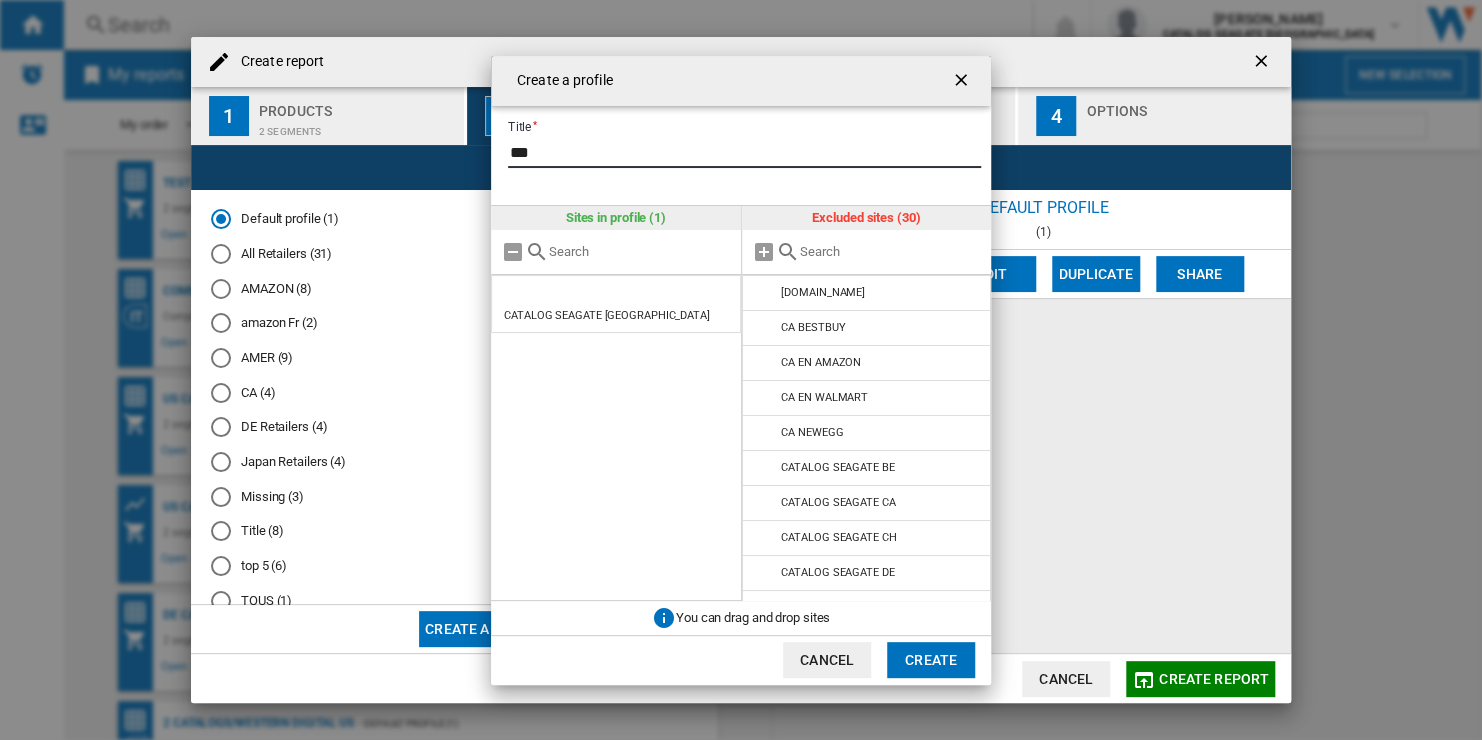type on "***" 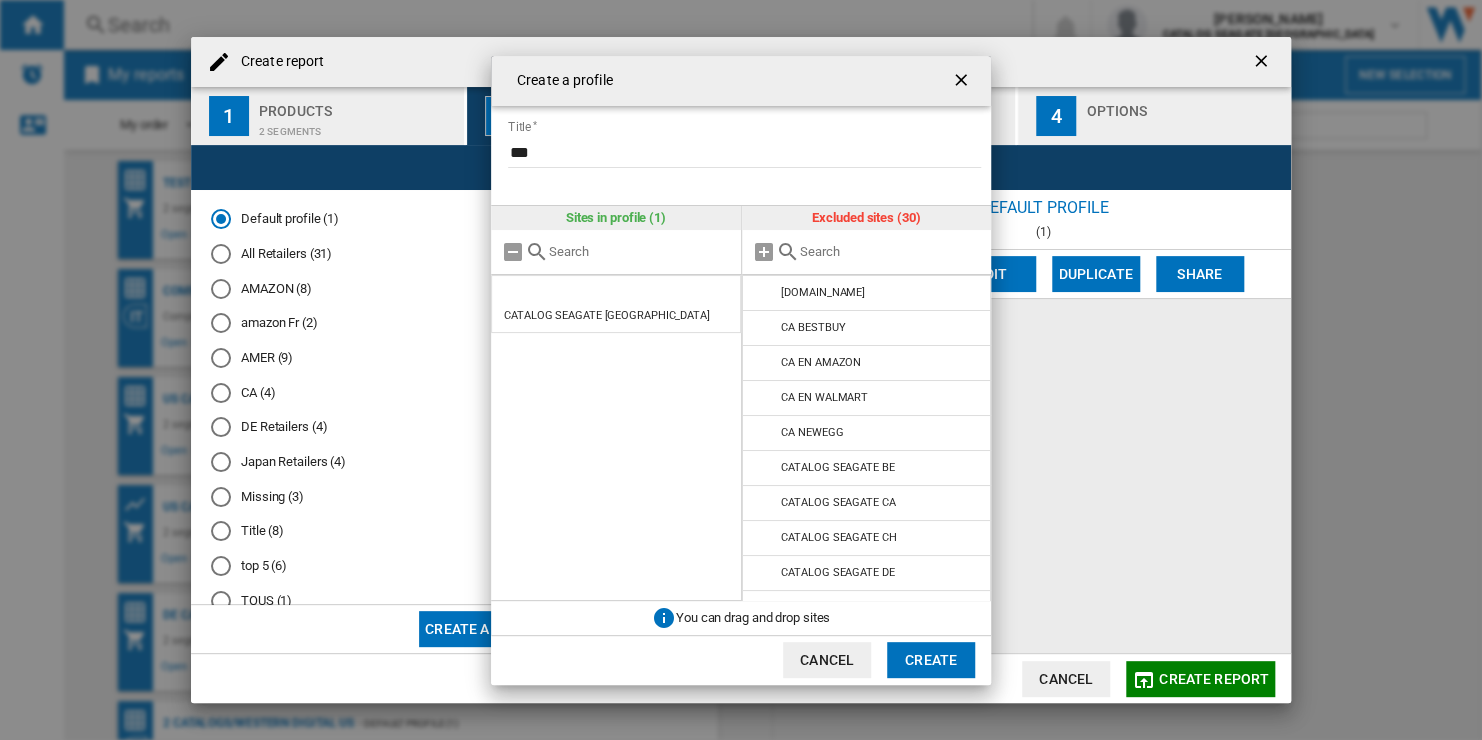 click at bounding box center (867, 252) 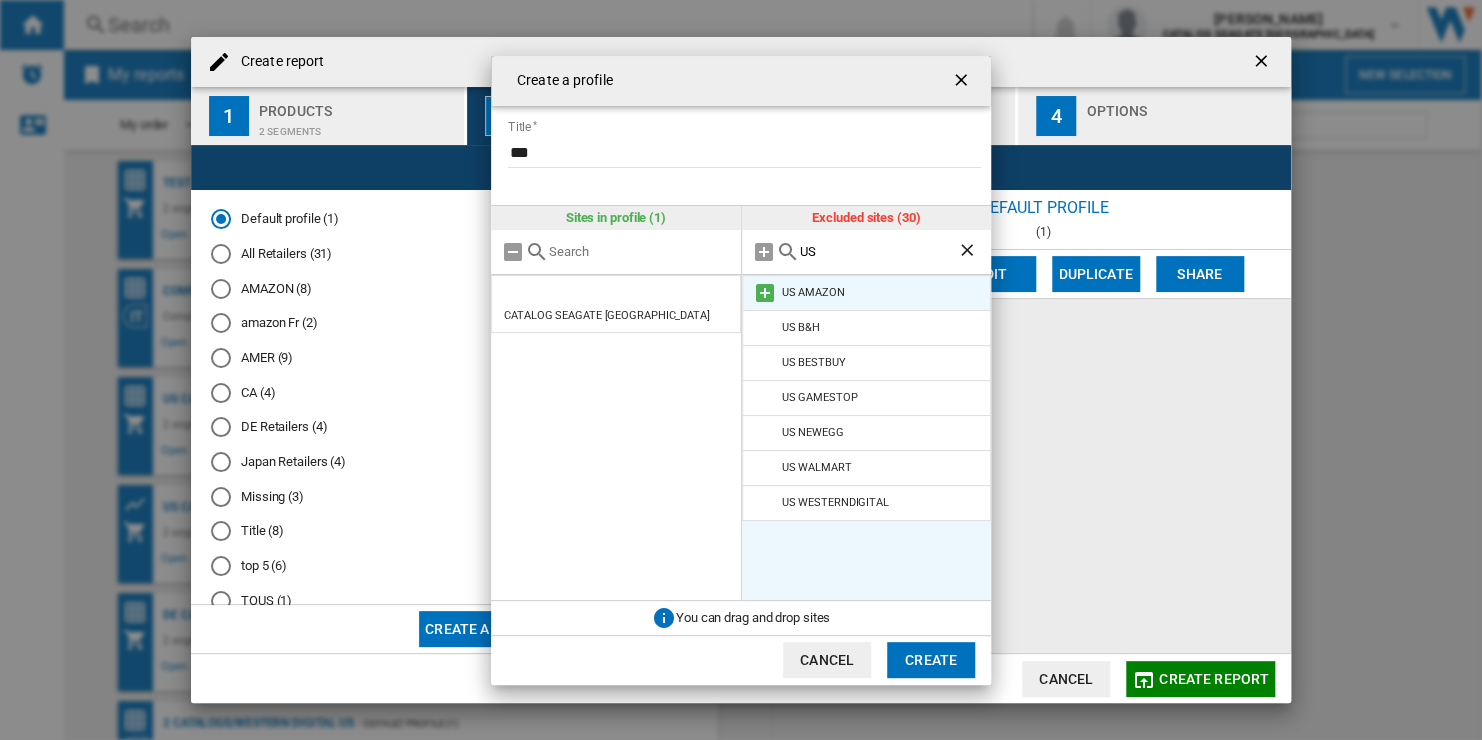 type on "US" 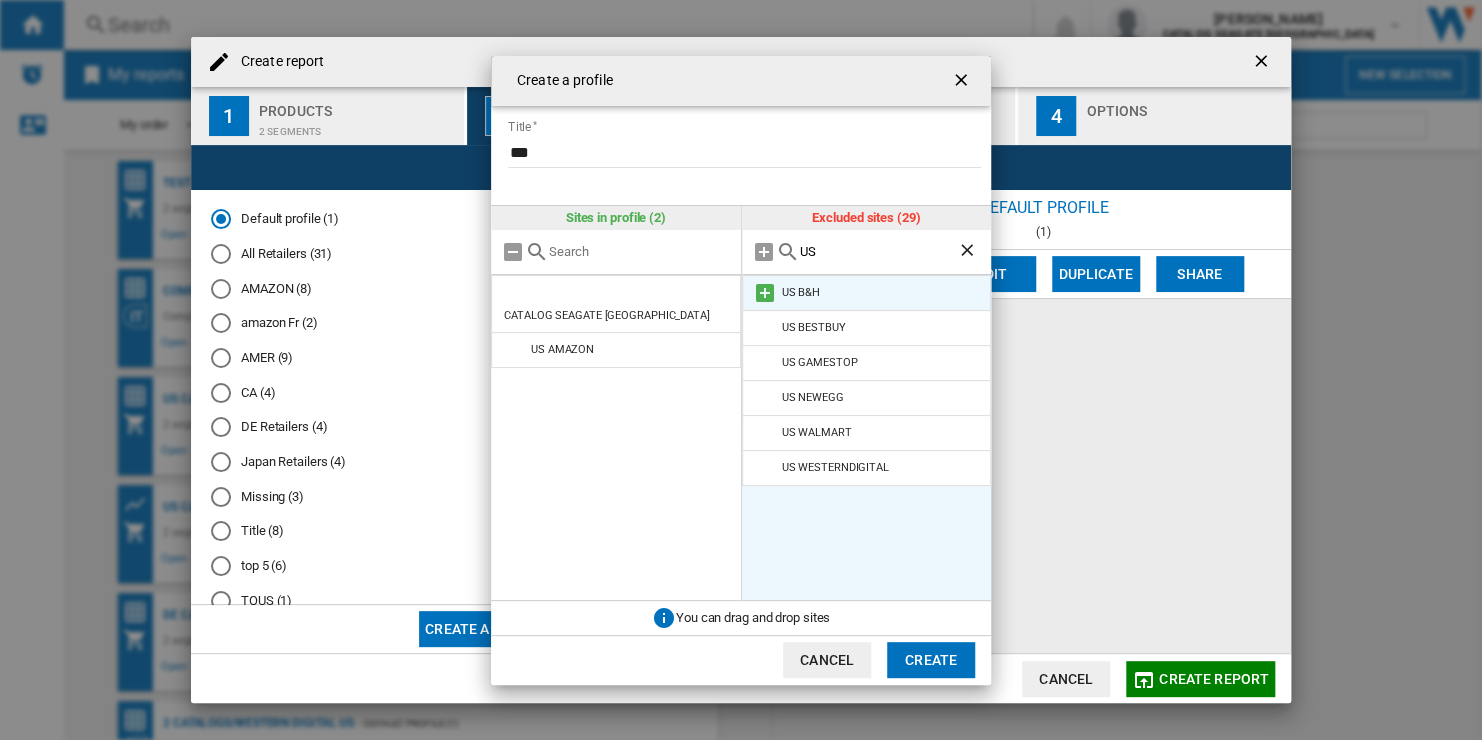 click at bounding box center [765, 293] 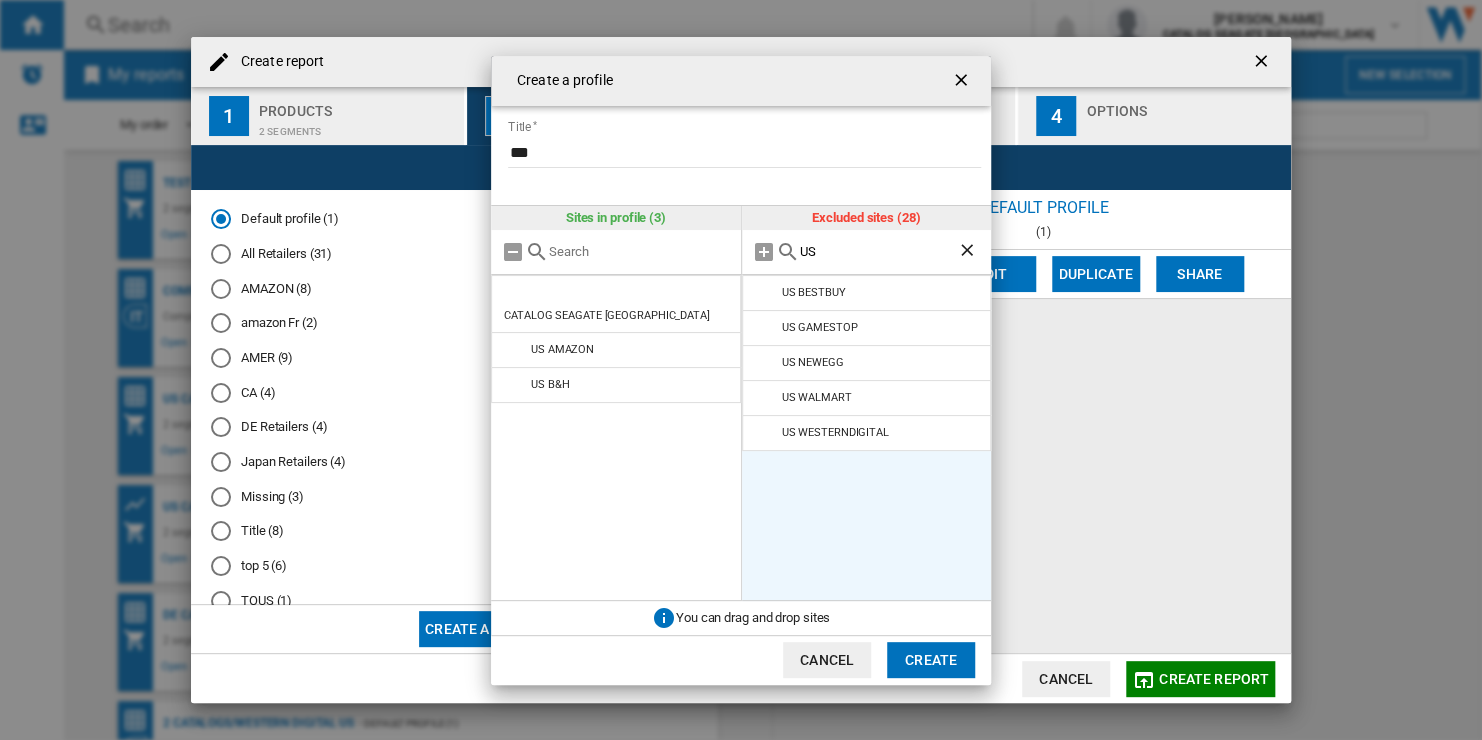 click at bounding box center (765, 293) 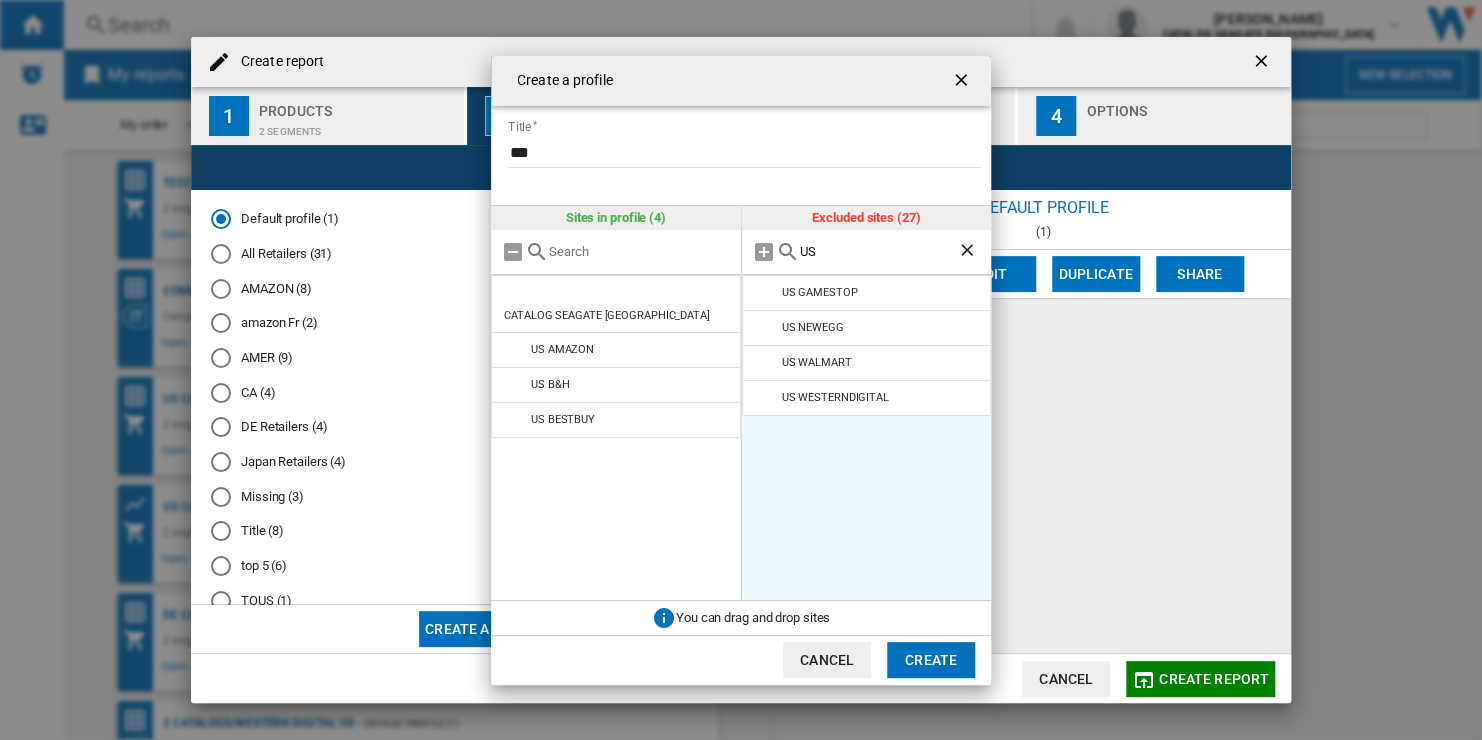 click at bounding box center [765, 293] 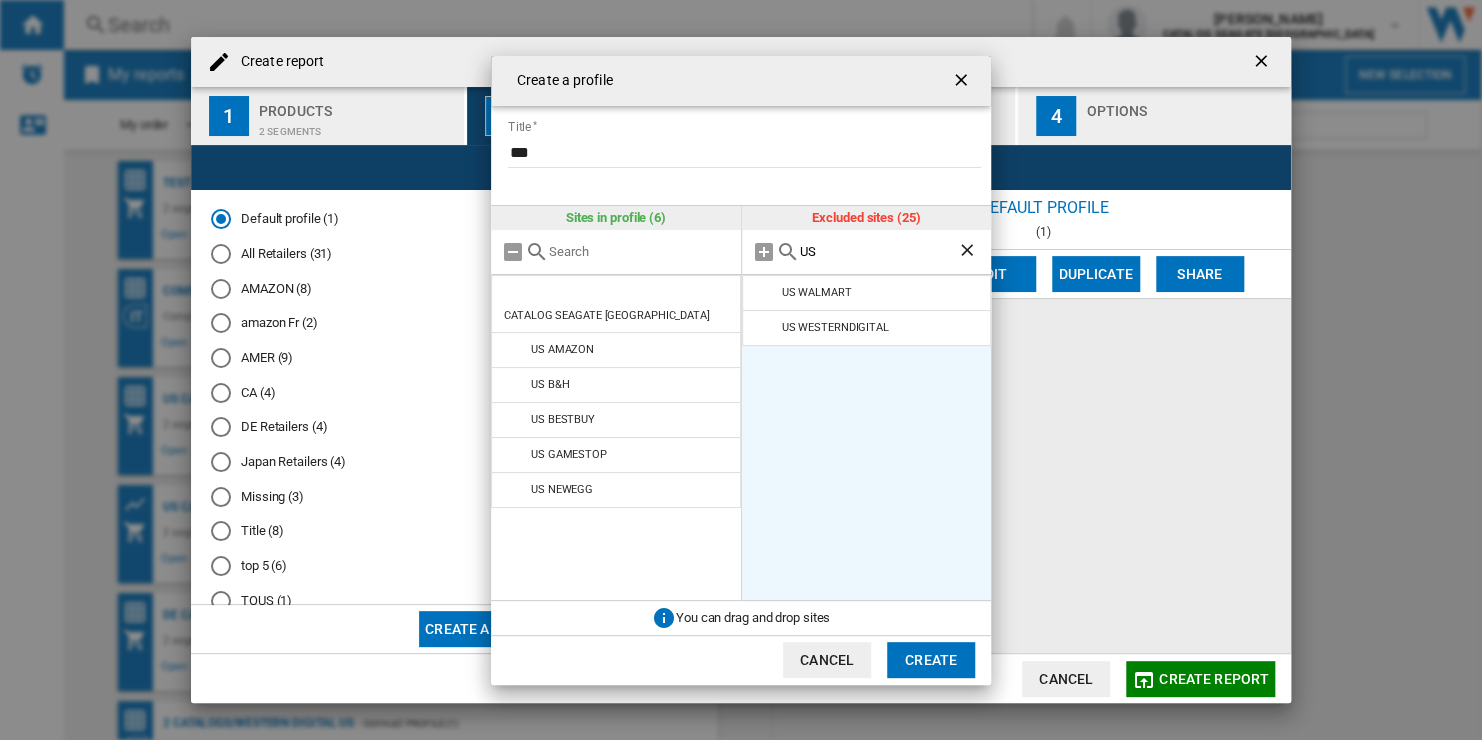 click at bounding box center (765, 293) 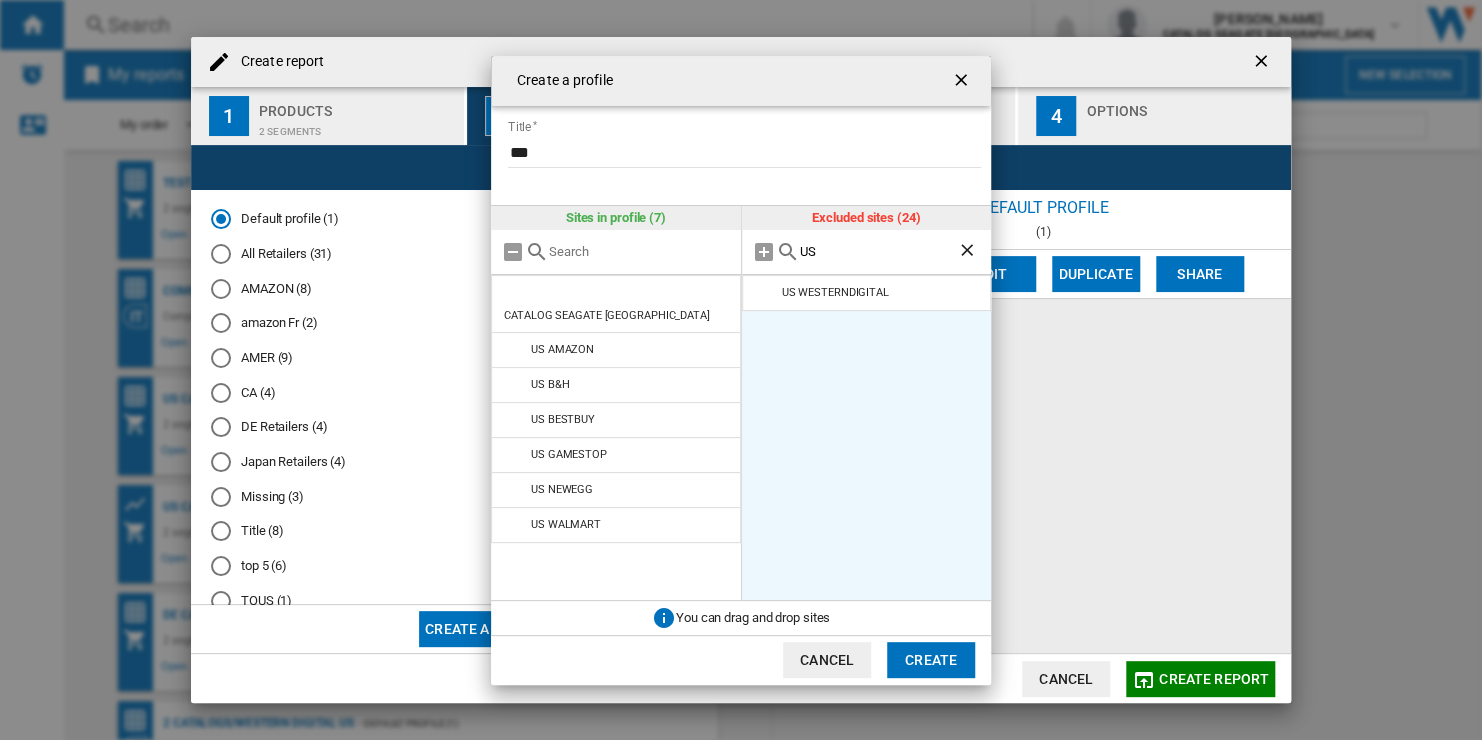 click at bounding box center [765, 293] 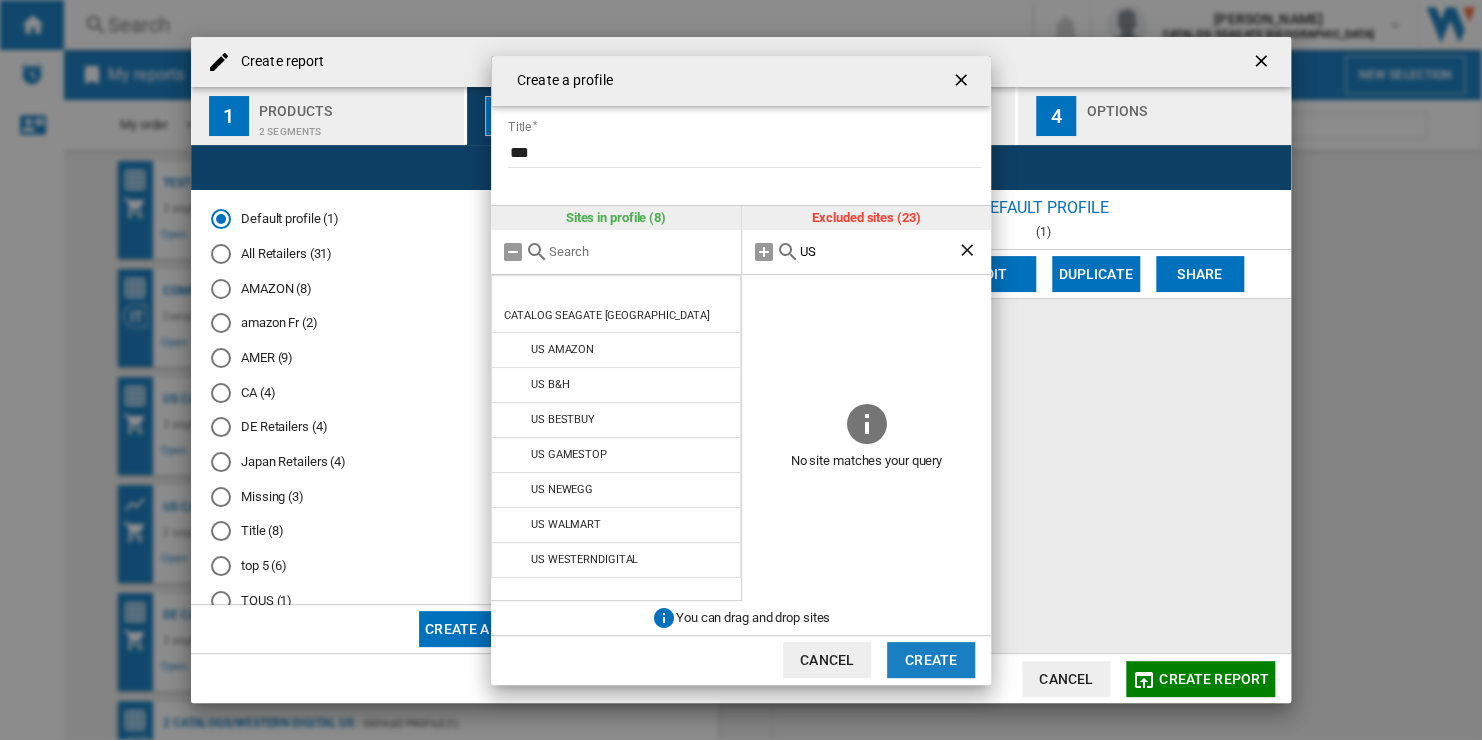 click on "Create" 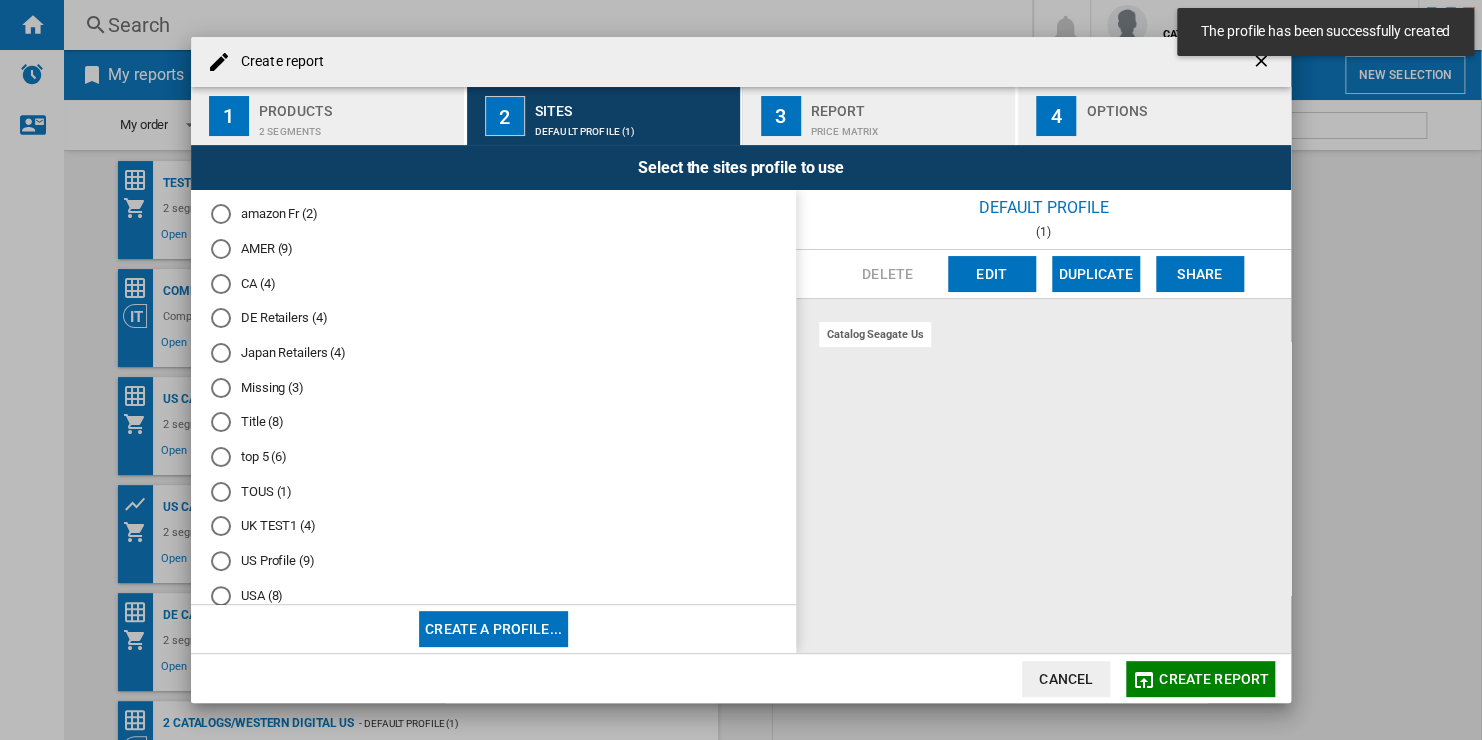 scroll, scrollTop: 147, scrollLeft: 0, axis: vertical 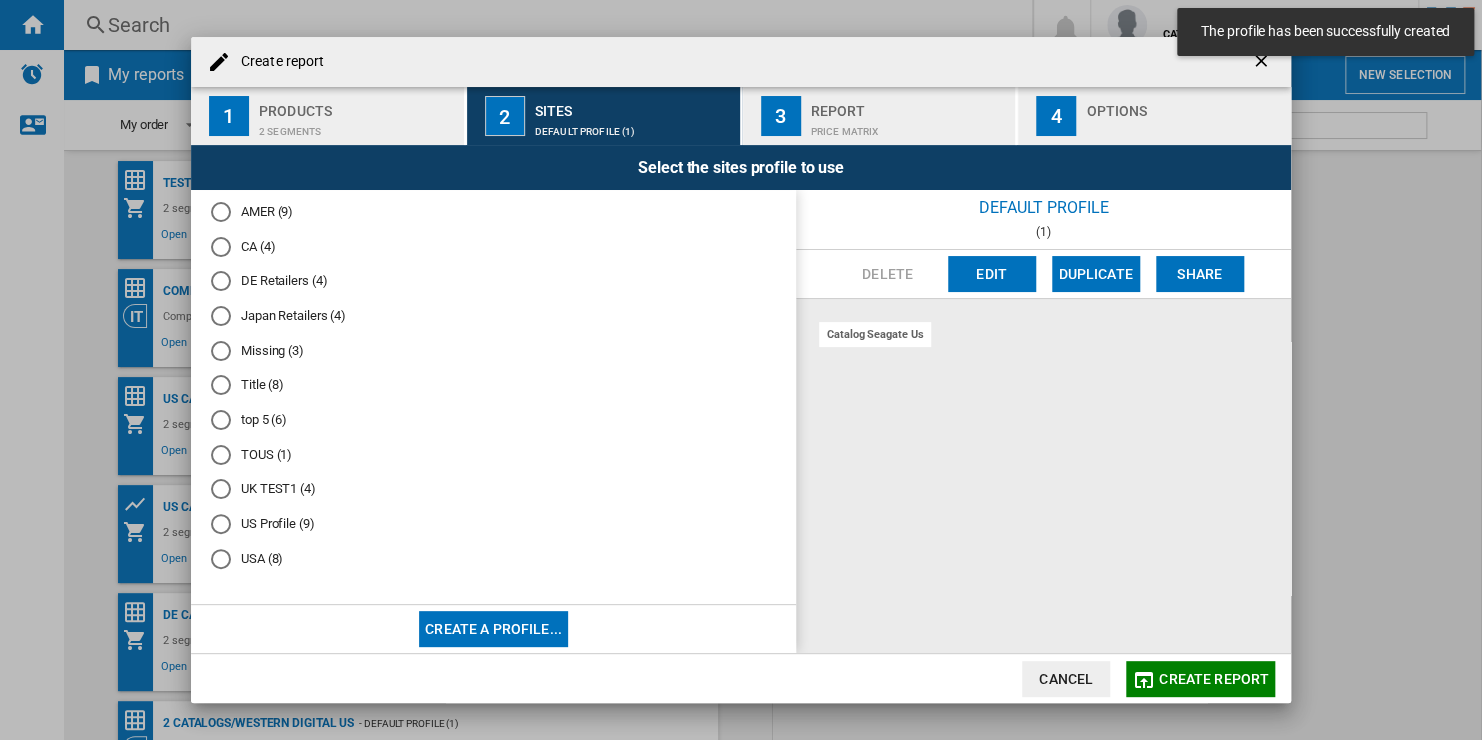 click on "USA (8)" at bounding box center [493, 558] 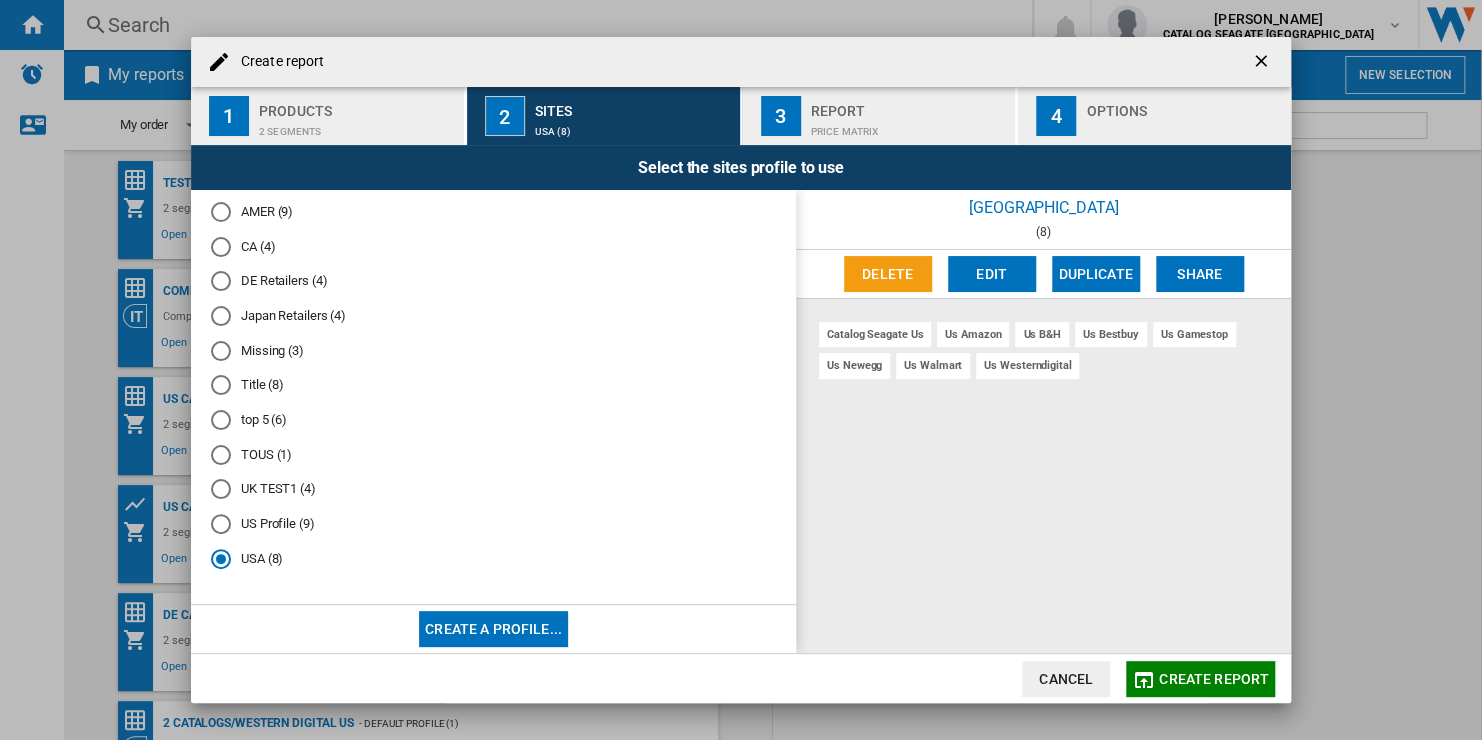 click on "Create report" 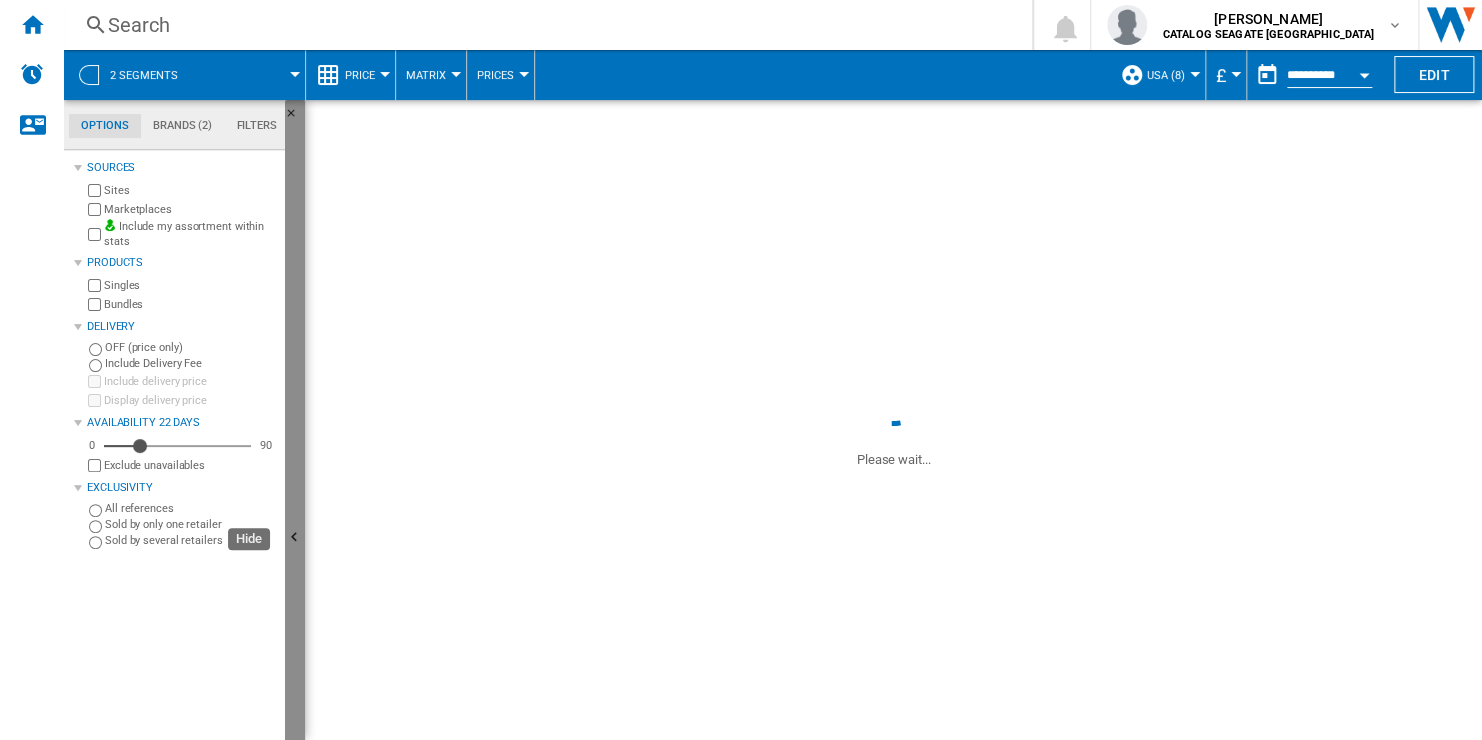 click at bounding box center [295, 538] 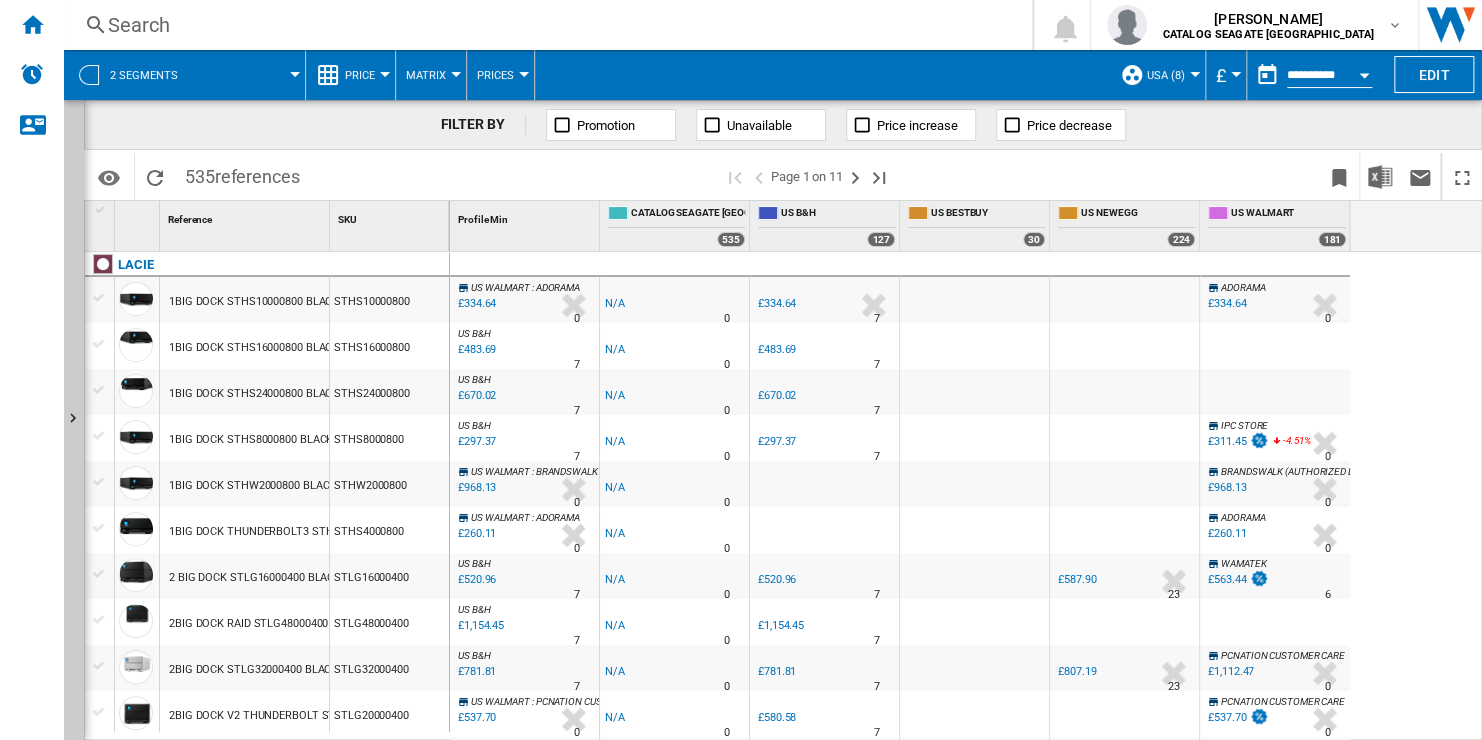 click on "535  references" at bounding box center (242, 174) 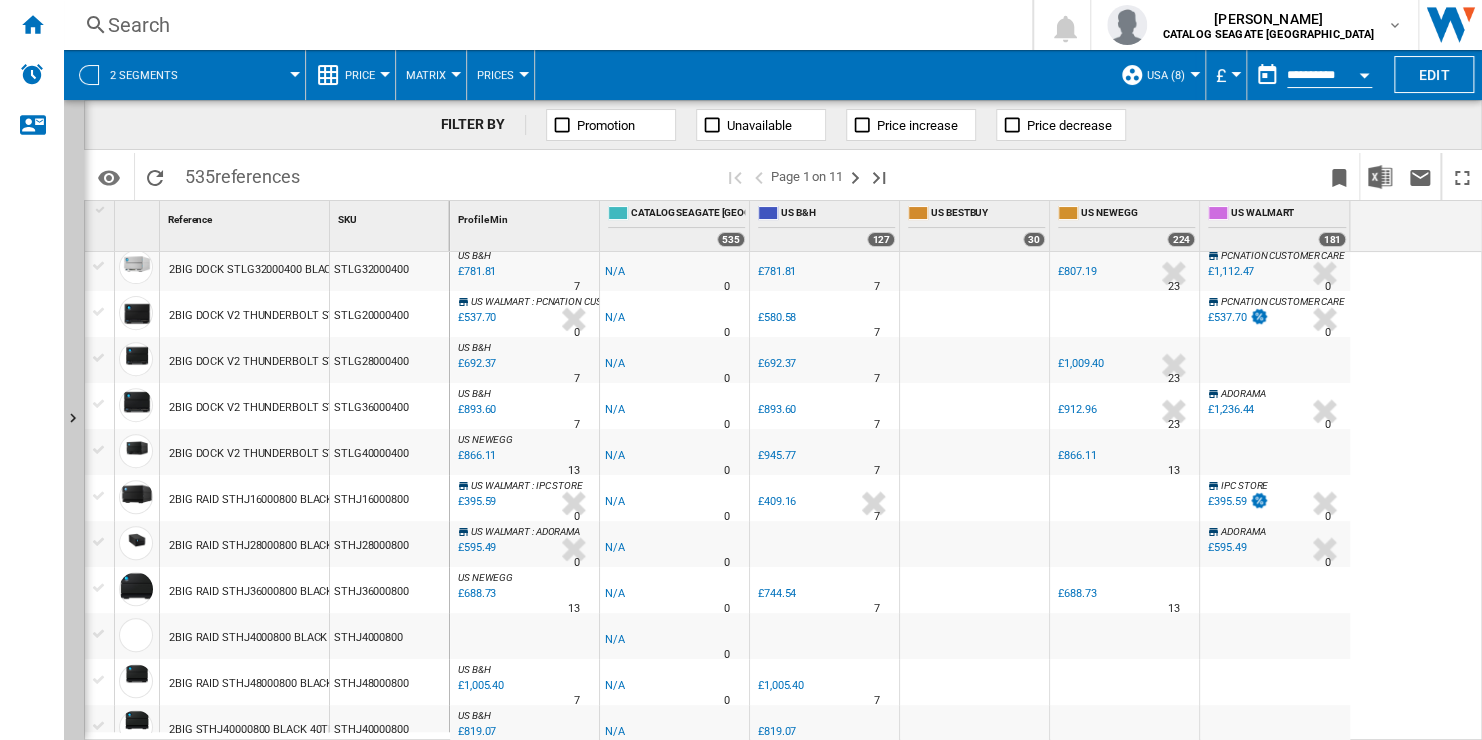 scroll, scrollTop: 800, scrollLeft: 0, axis: vertical 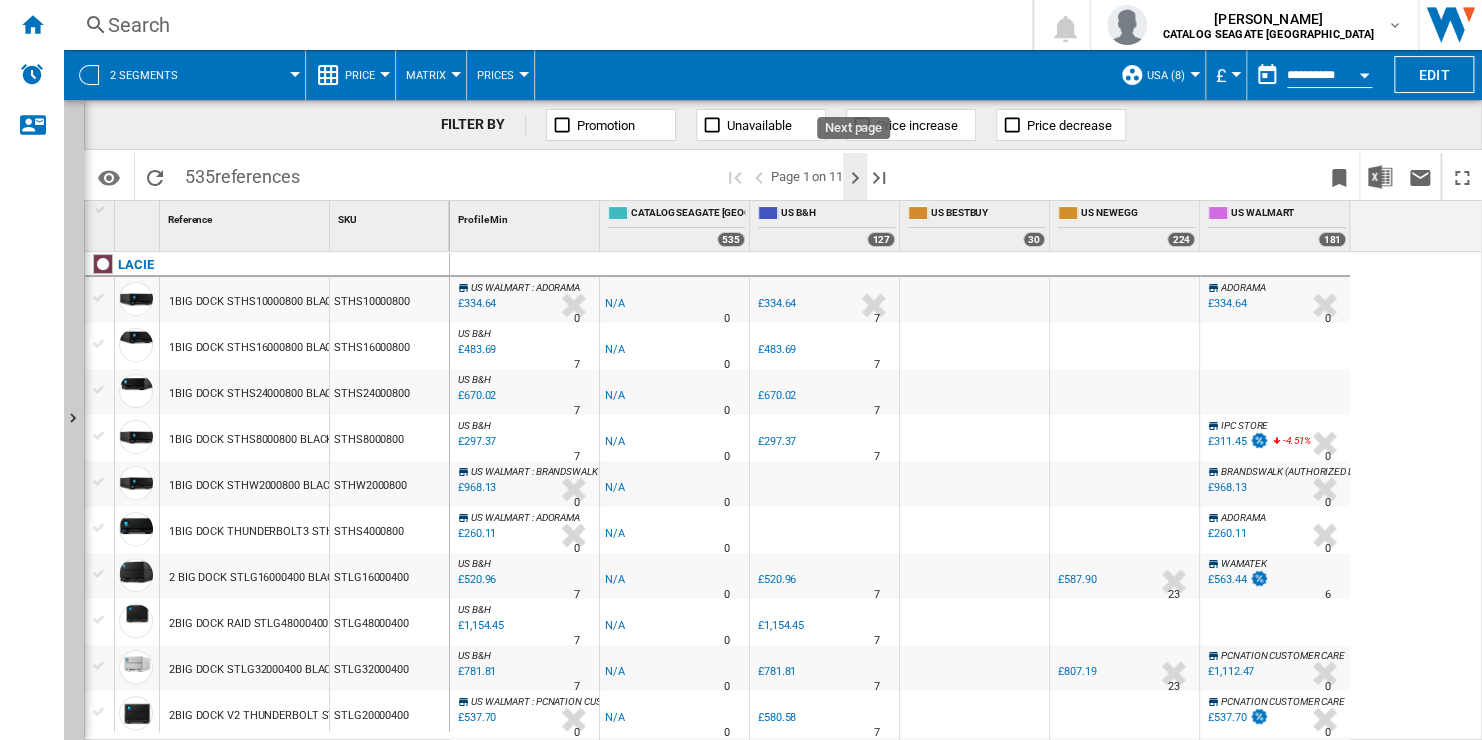 click at bounding box center (855, 178) 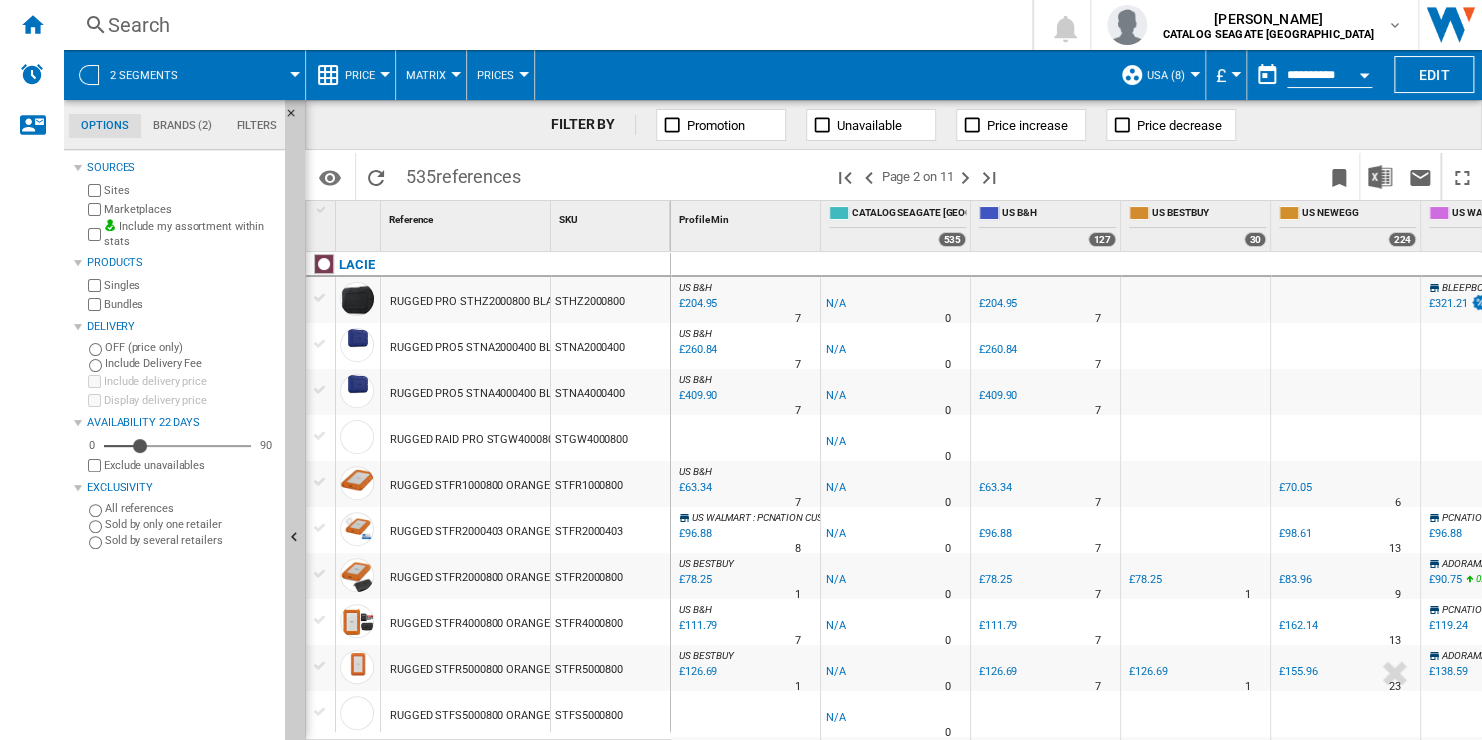 scroll, scrollTop: 0, scrollLeft: 78, axis: horizontal 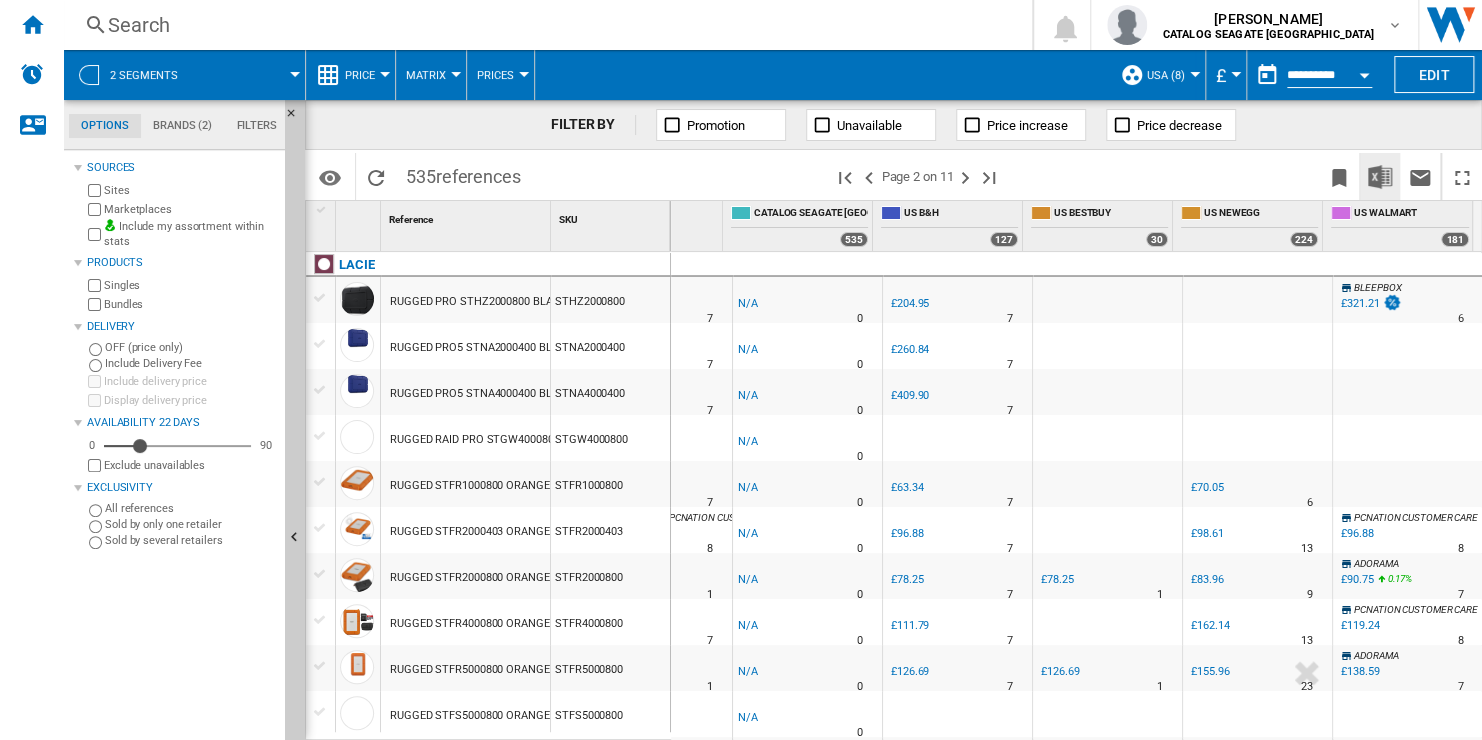 click at bounding box center [1380, 176] 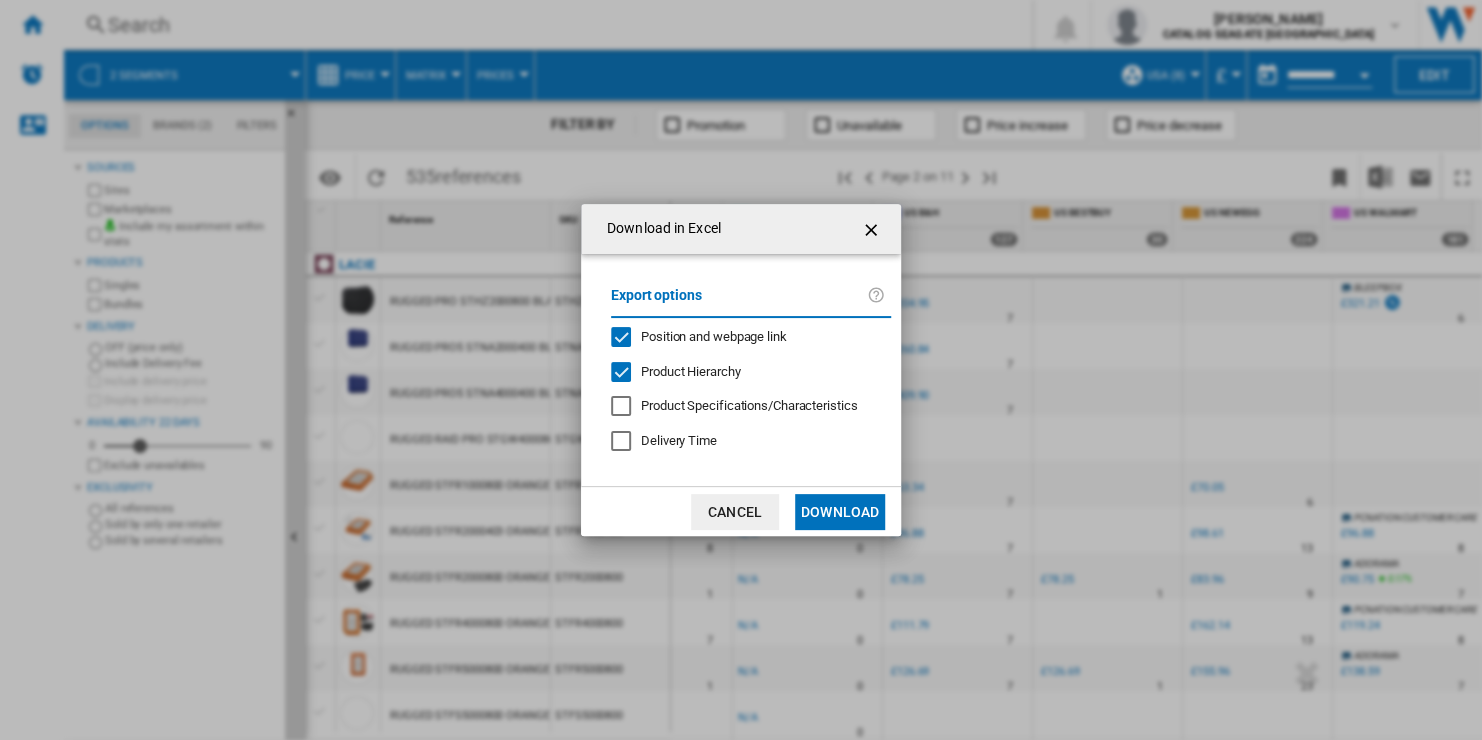 click on "Position and webpage link" 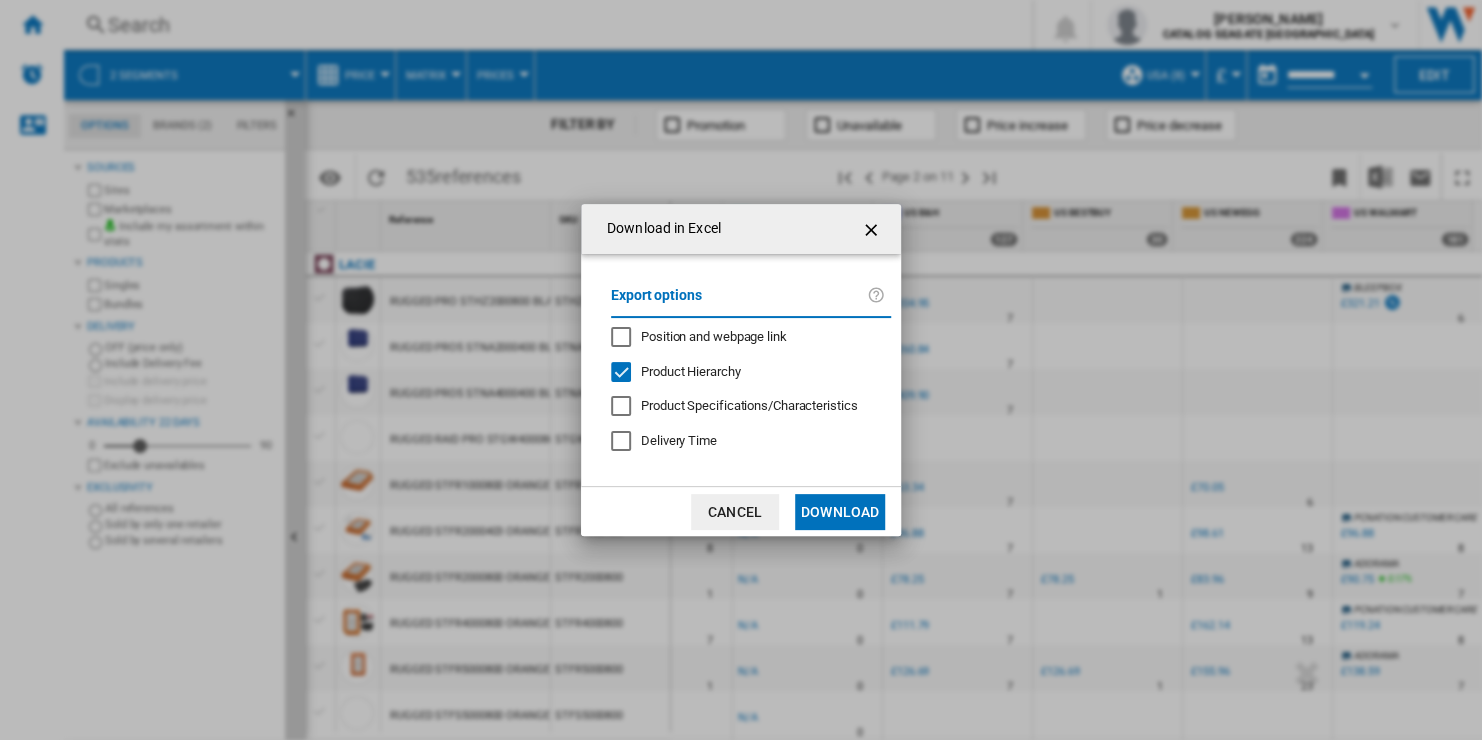 click on "Product Hierarchy" 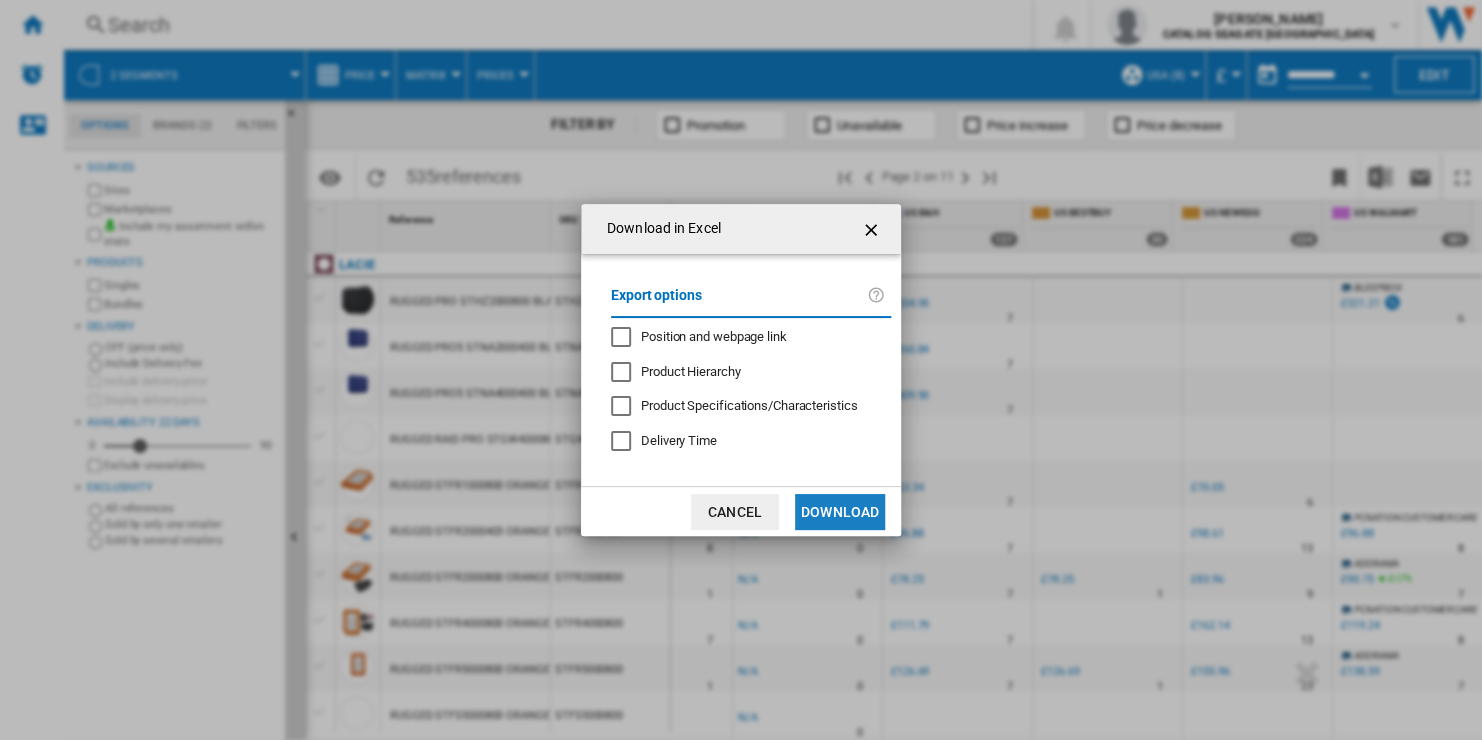 click on "Download" 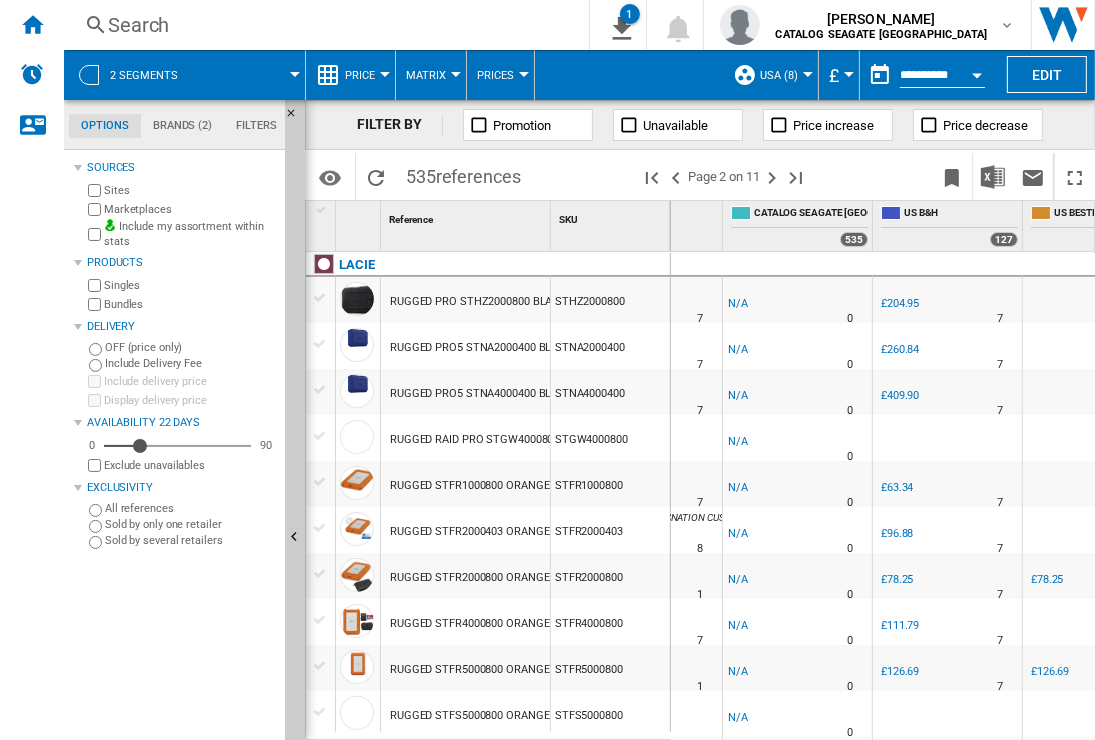 scroll, scrollTop: 0, scrollLeft: 97, axis: horizontal 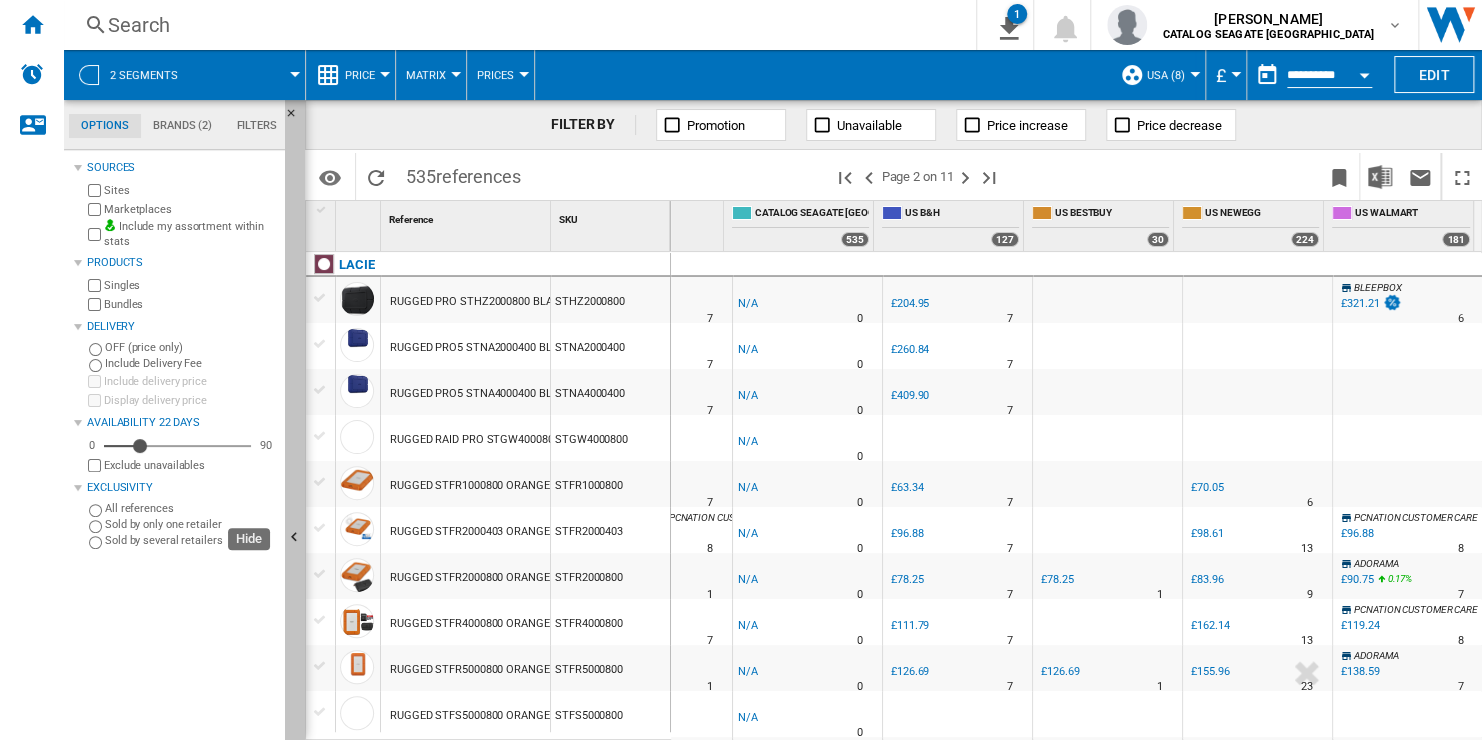 click at bounding box center [295, 538] 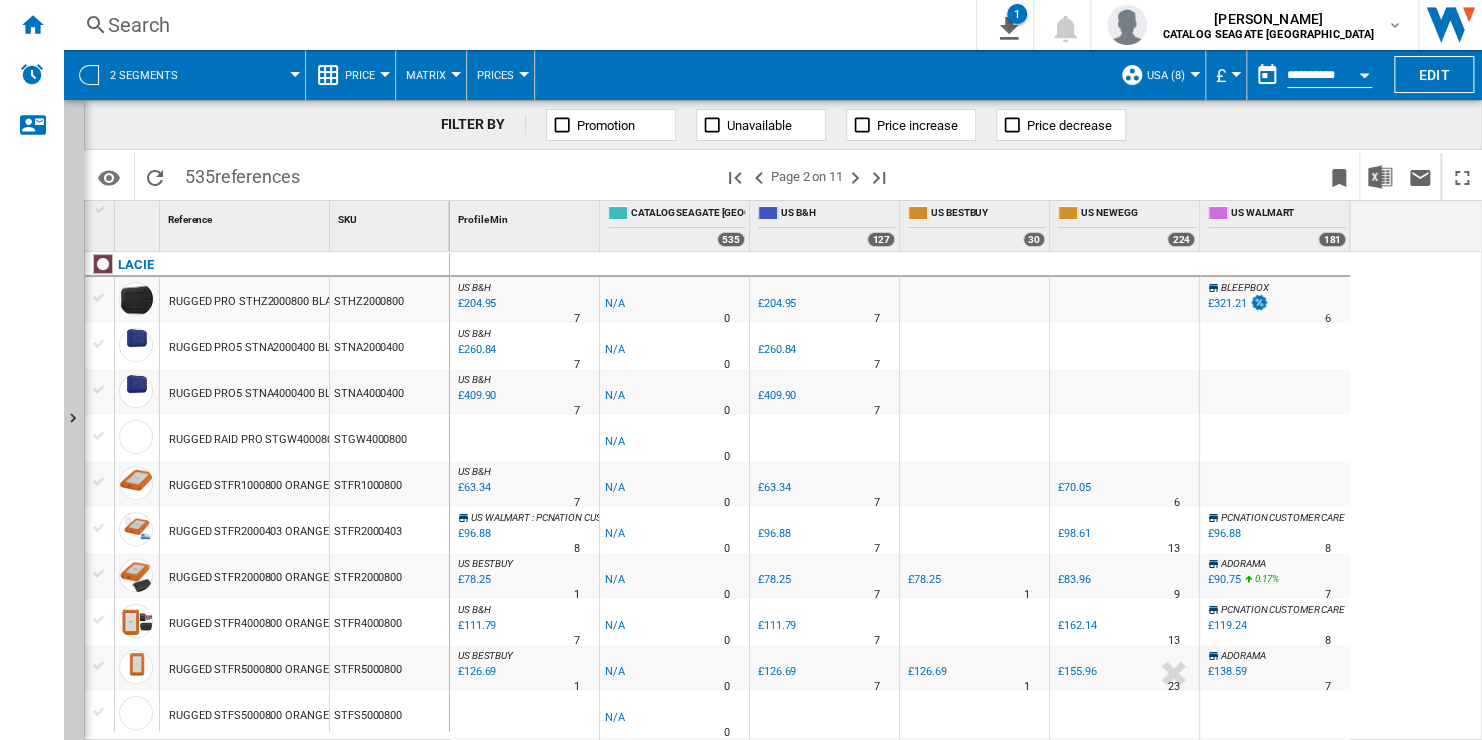 scroll, scrollTop: 0, scrollLeft: 0, axis: both 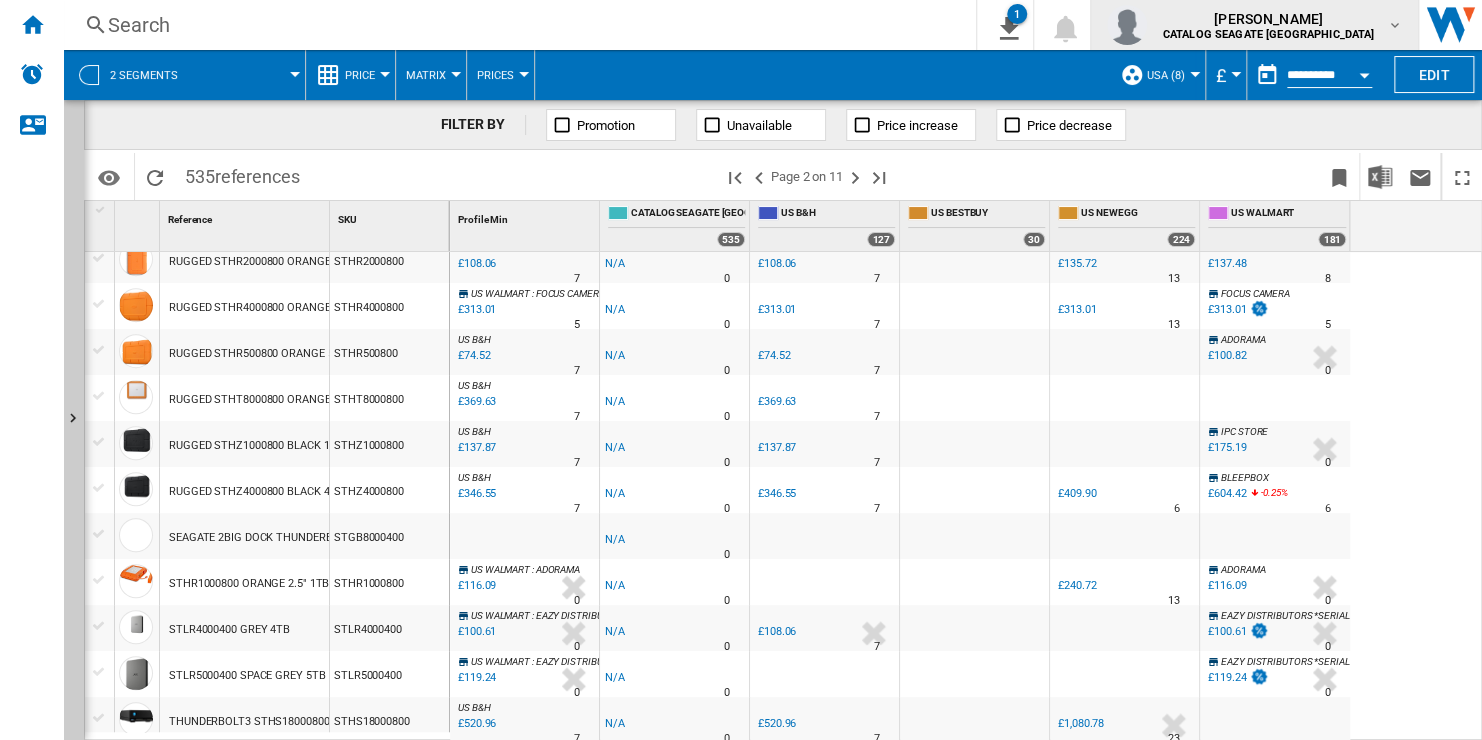 click on "[PERSON_NAME]" at bounding box center (1269, 19) 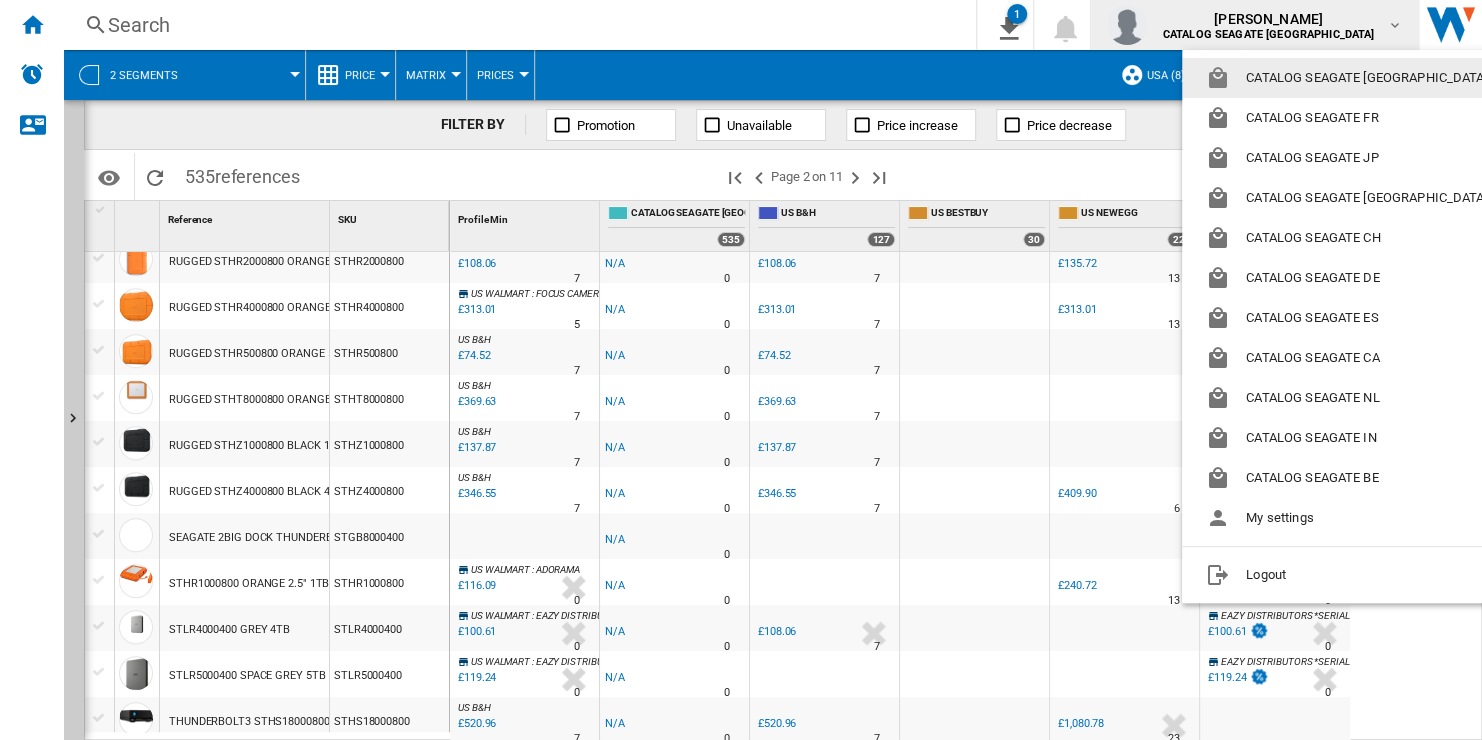 click at bounding box center (741, 370) 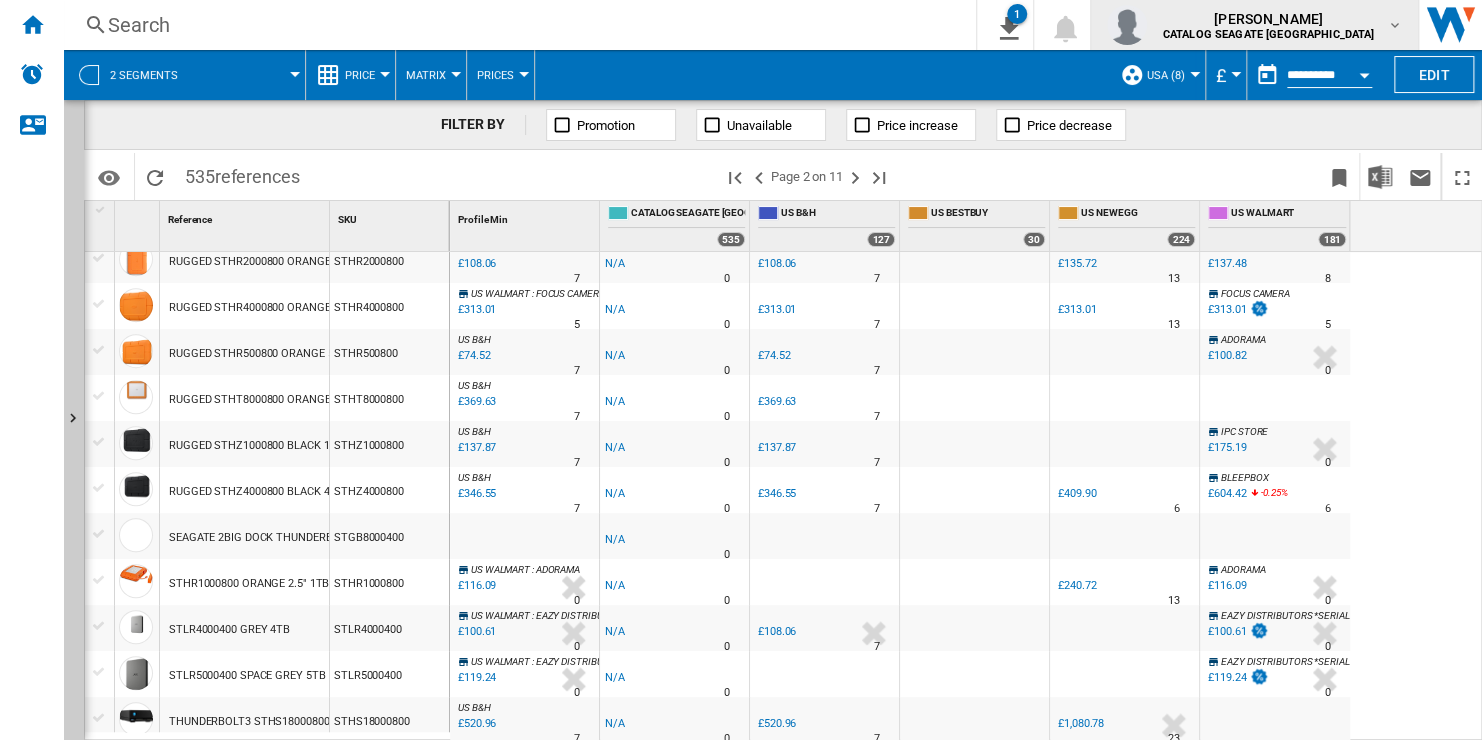 click on "CATALOG SEAGATE [GEOGRAPHIC_DATA]" at bounding box center (1269, 34) 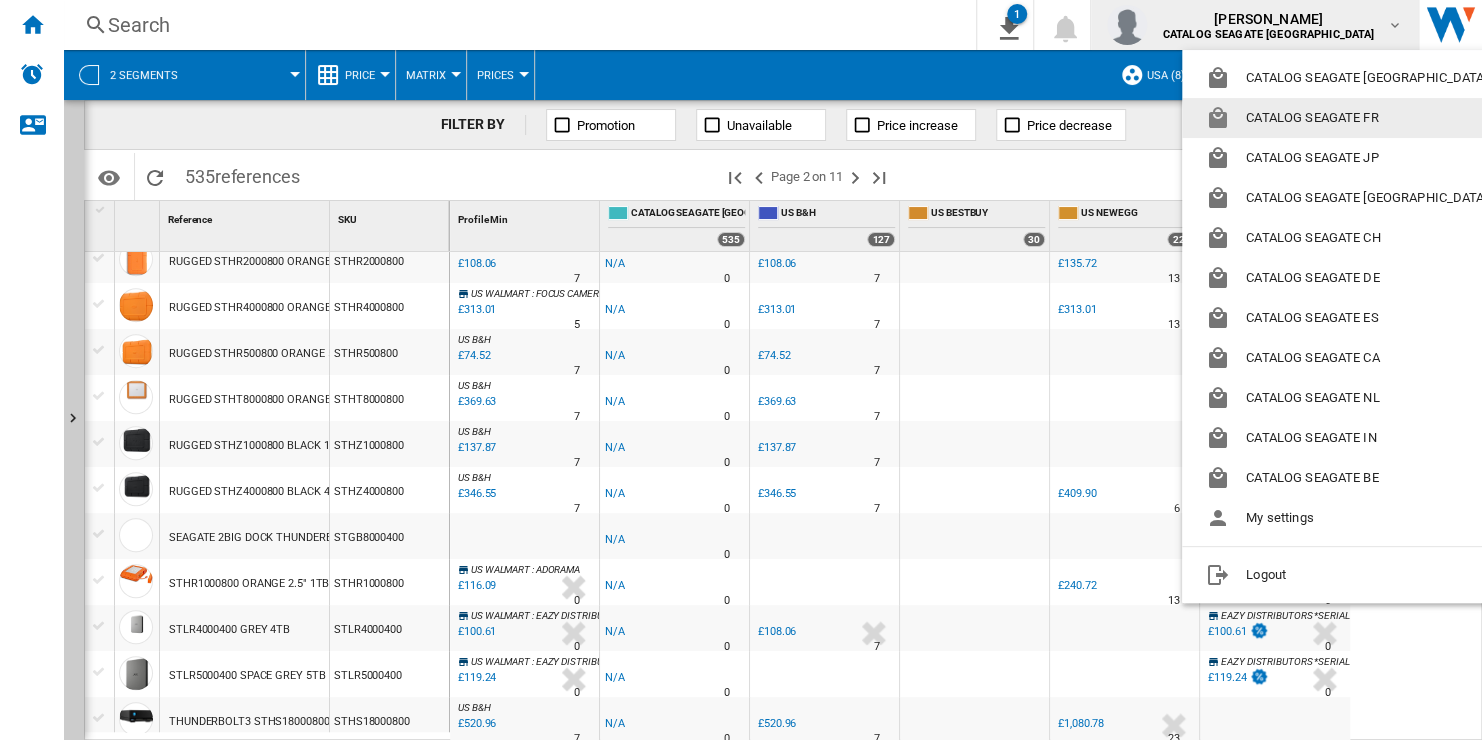 click at bounding box center [741, 370] 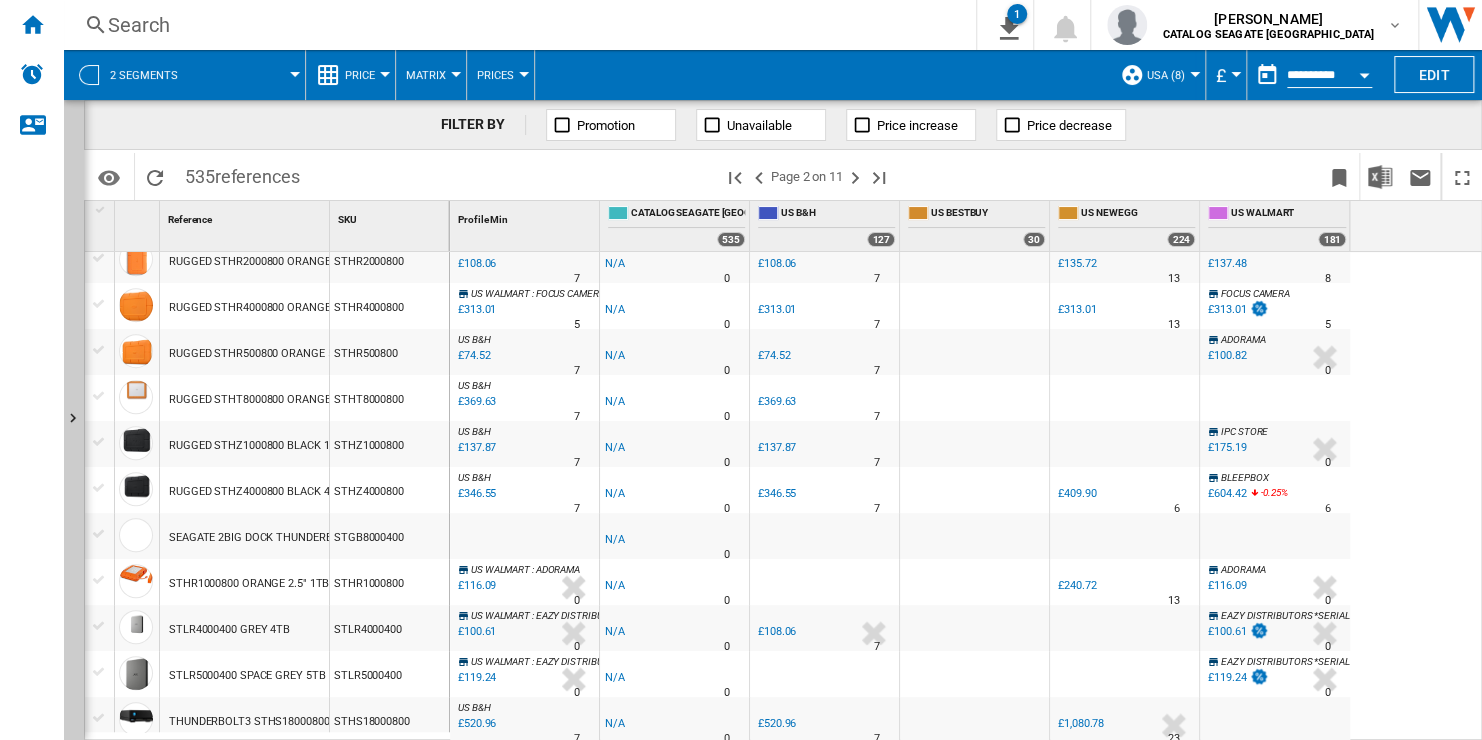 click on "USA (8)" at bounding box center (1166, 75) 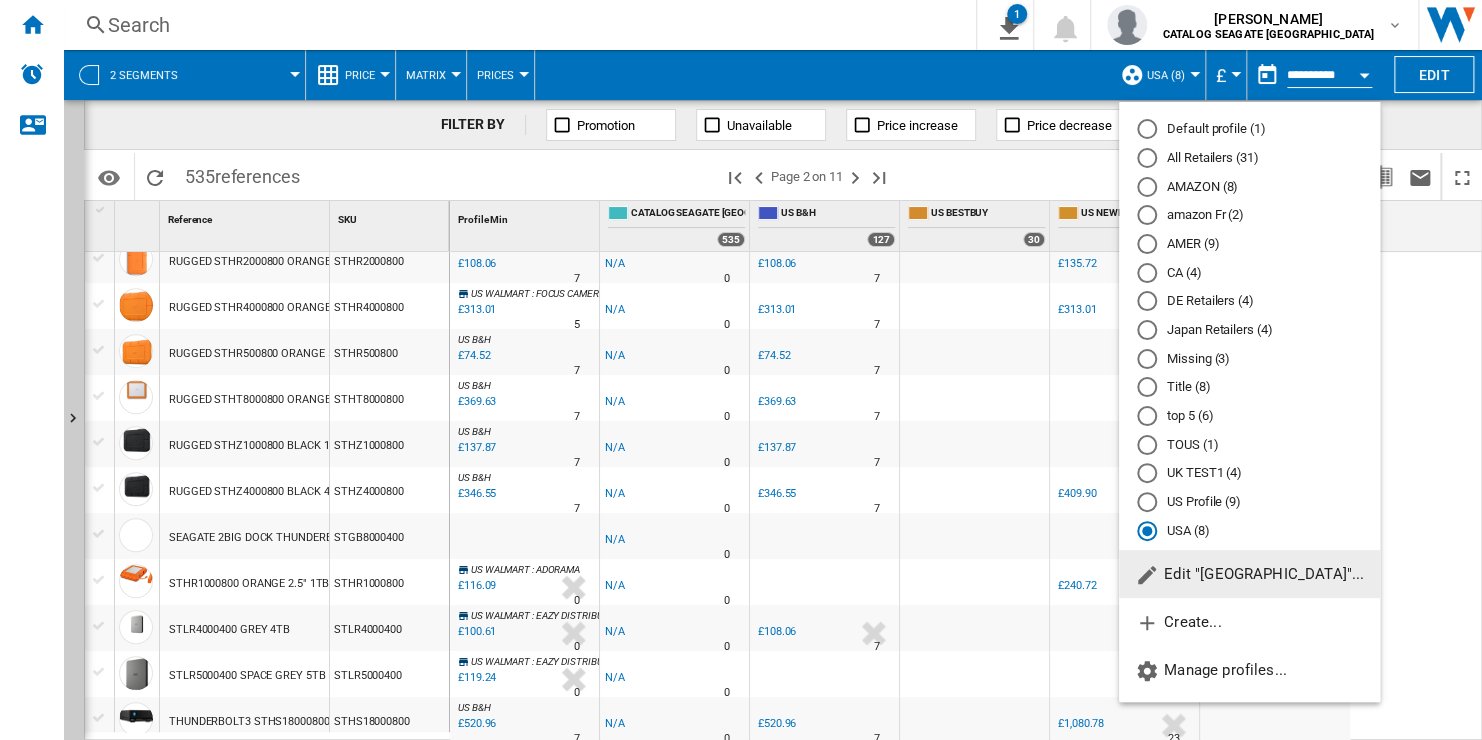 click on "Edit "[GEOGRAPHIC_DATA]"..." 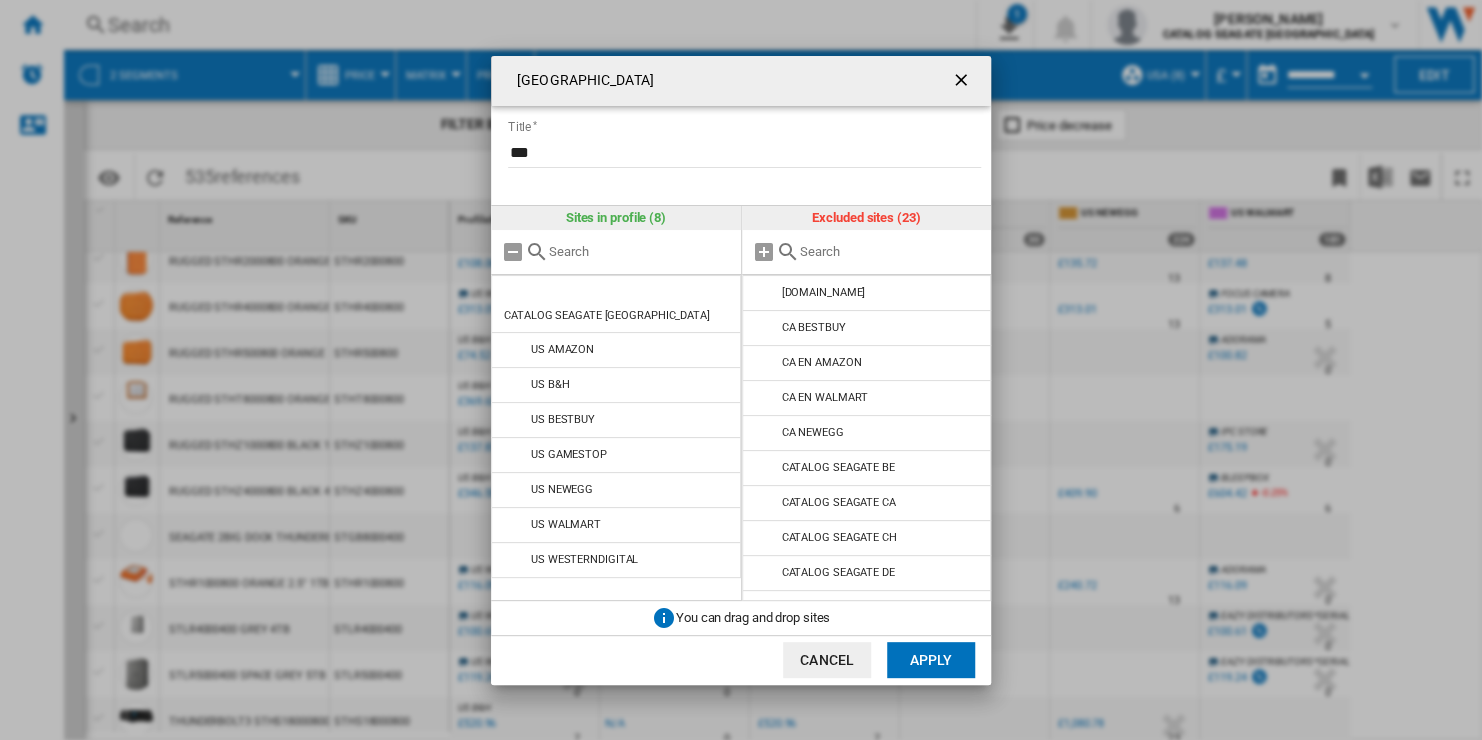 click at bounding box center (891, 251) 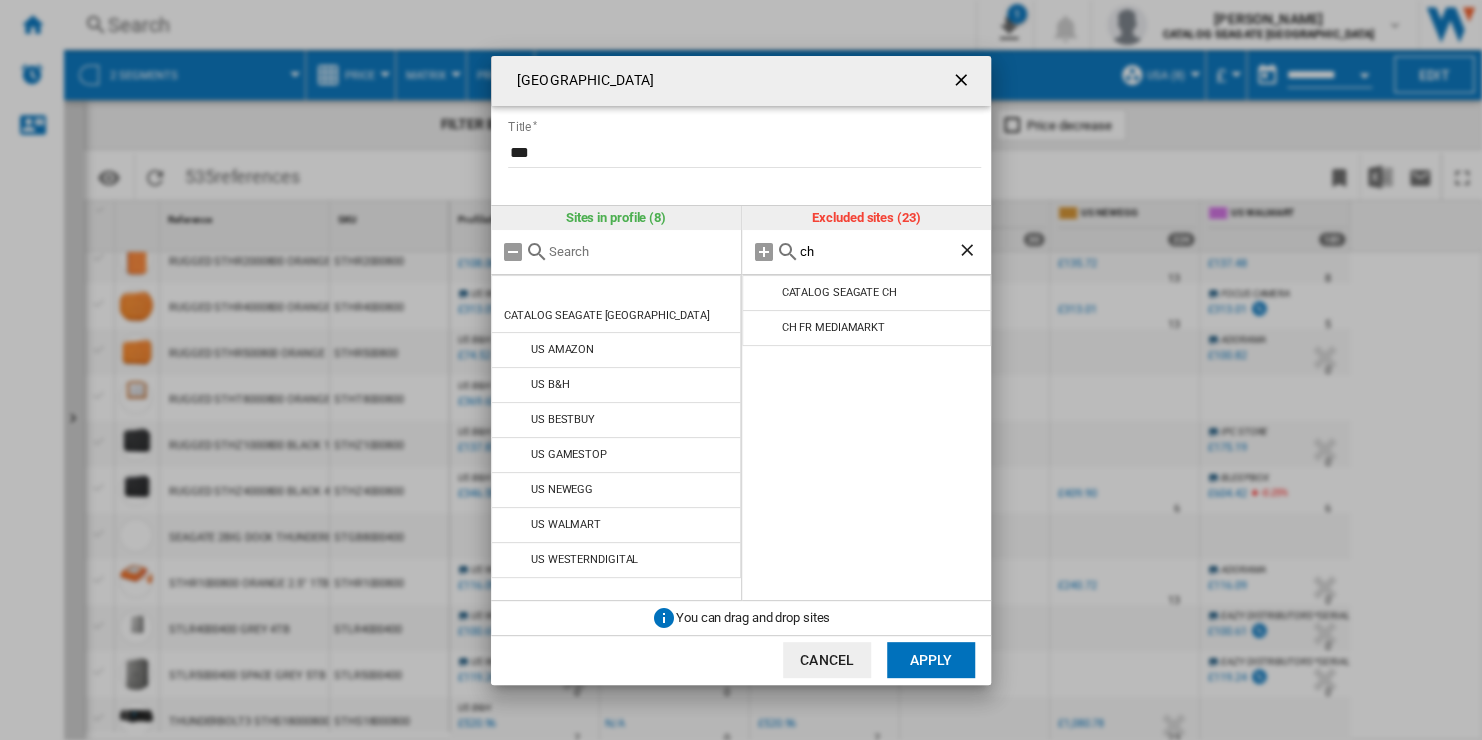 type on "ch" 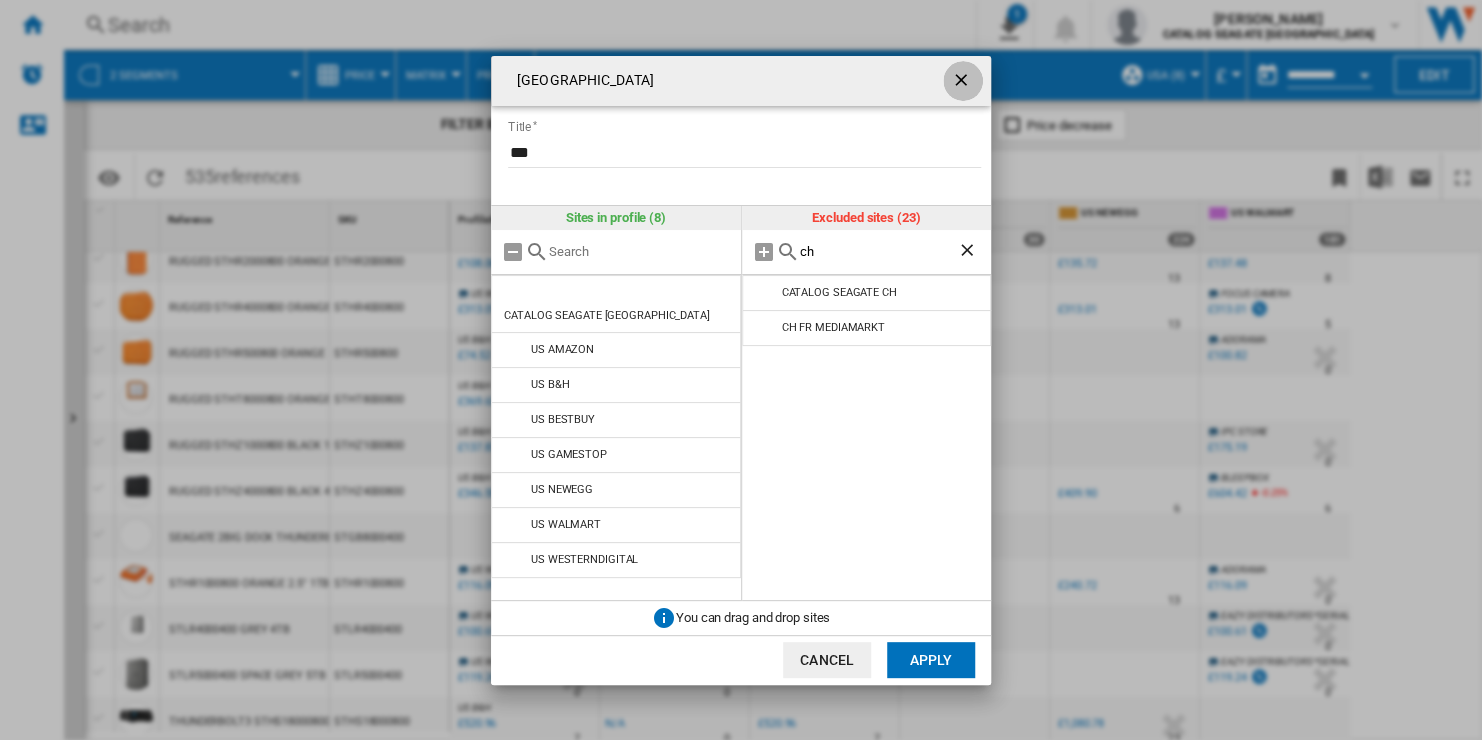 click at bounding box center [963, 82] 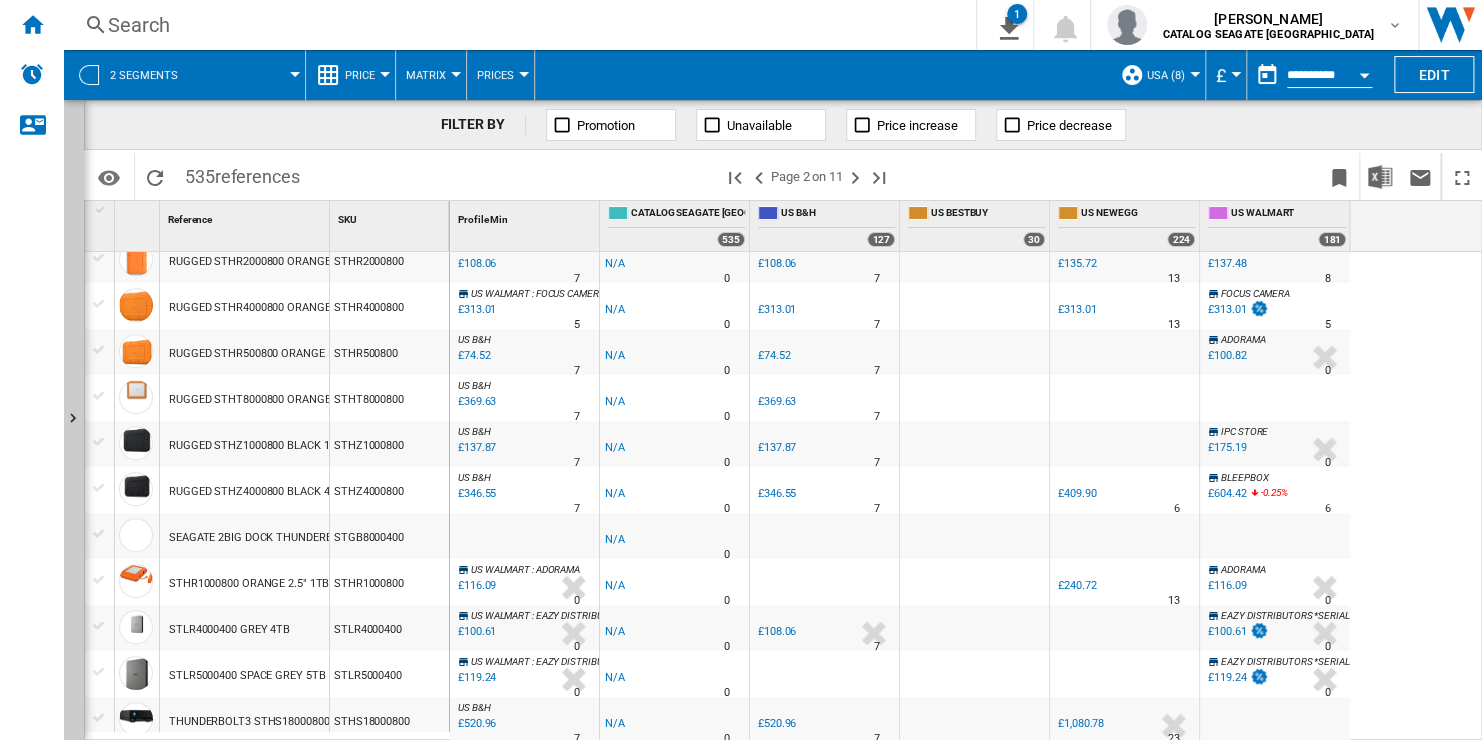 click on "USA (8)" at bounding box center [1166, 75] 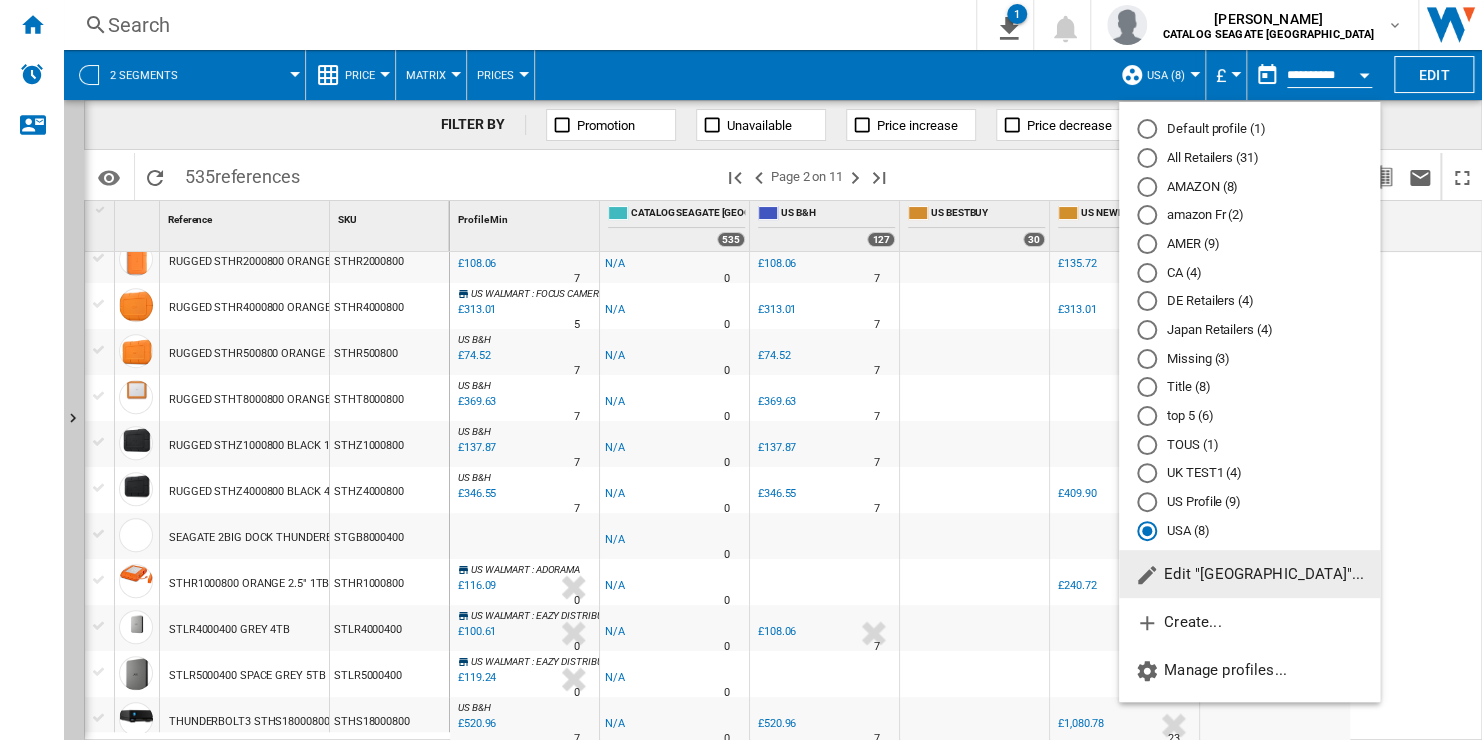 click on "Edit "[GEOGRAPHIC_DATA]"..." 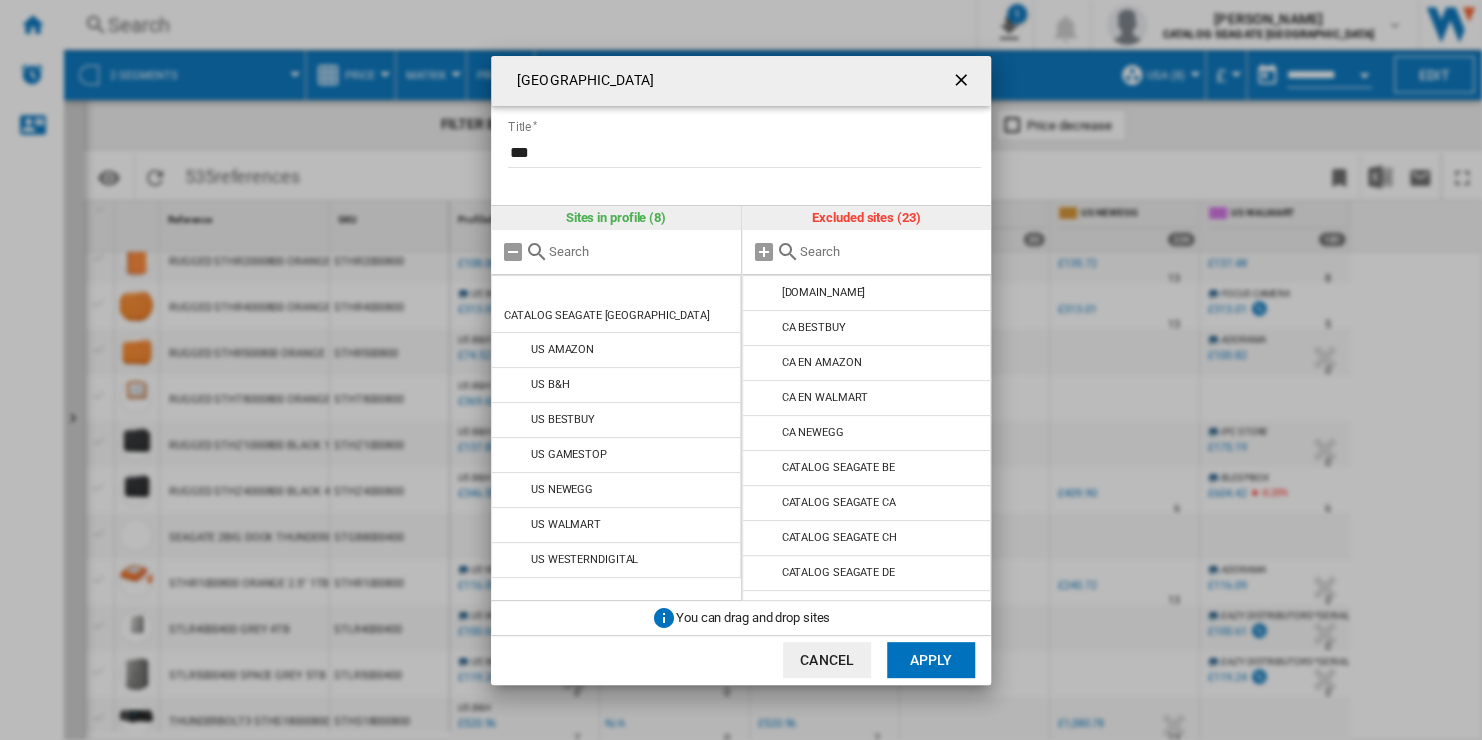 click at bounding box center [891, 251] 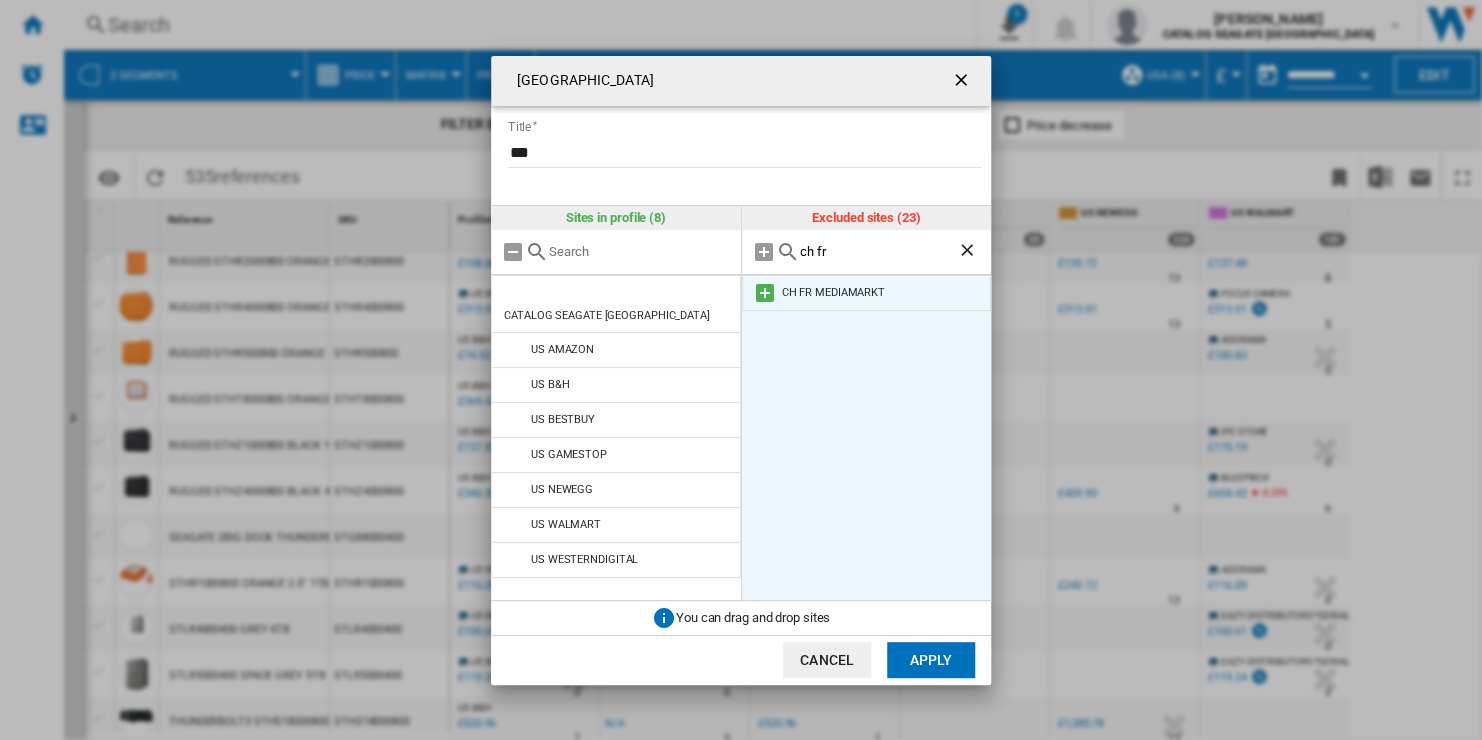 type on "ch fr" 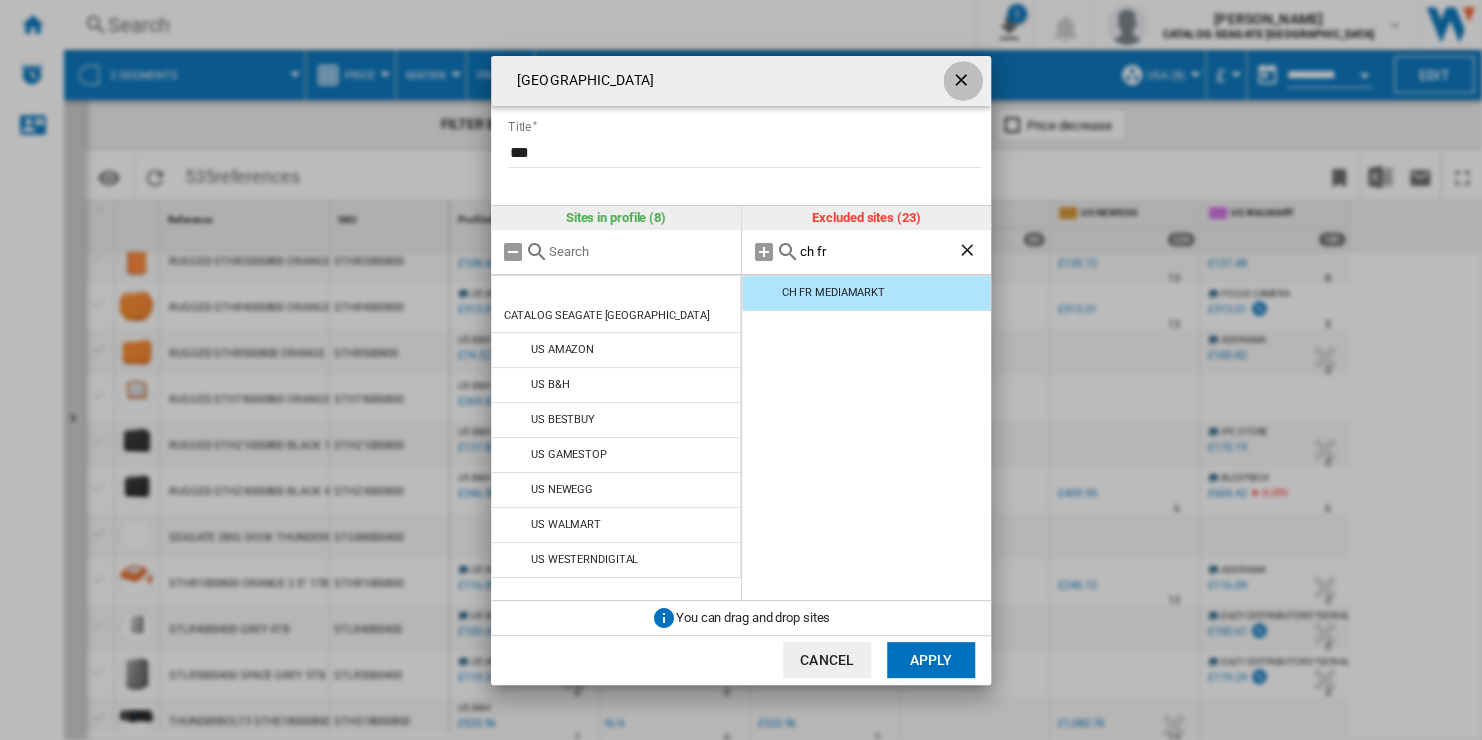 click at bounding box center (963, 82) 